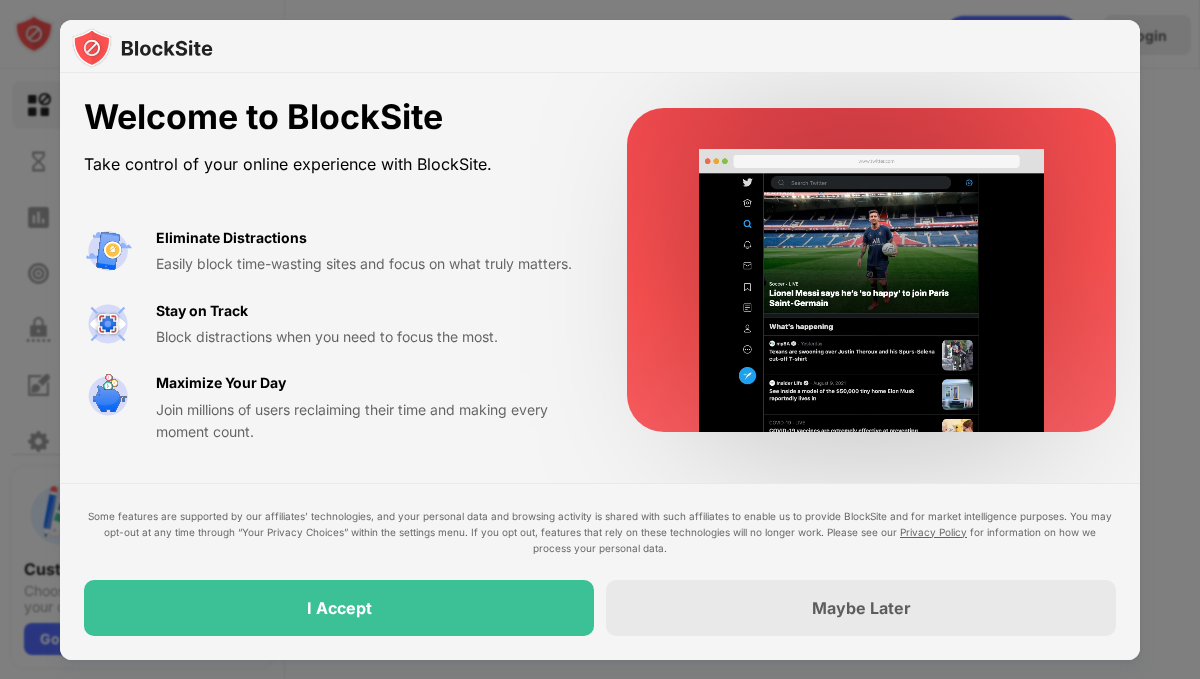 scroll, scrollTop: 0, scrollLeft: 0, axis: both 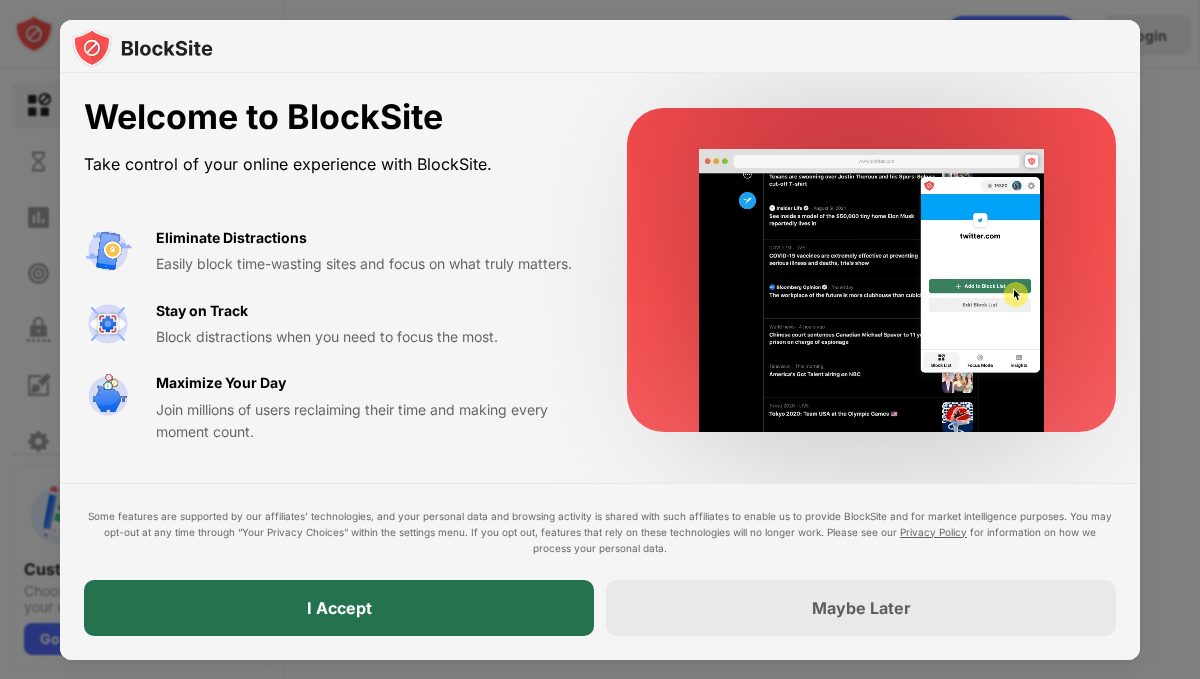 click on "I Accept" at bounding box center [339, 608] 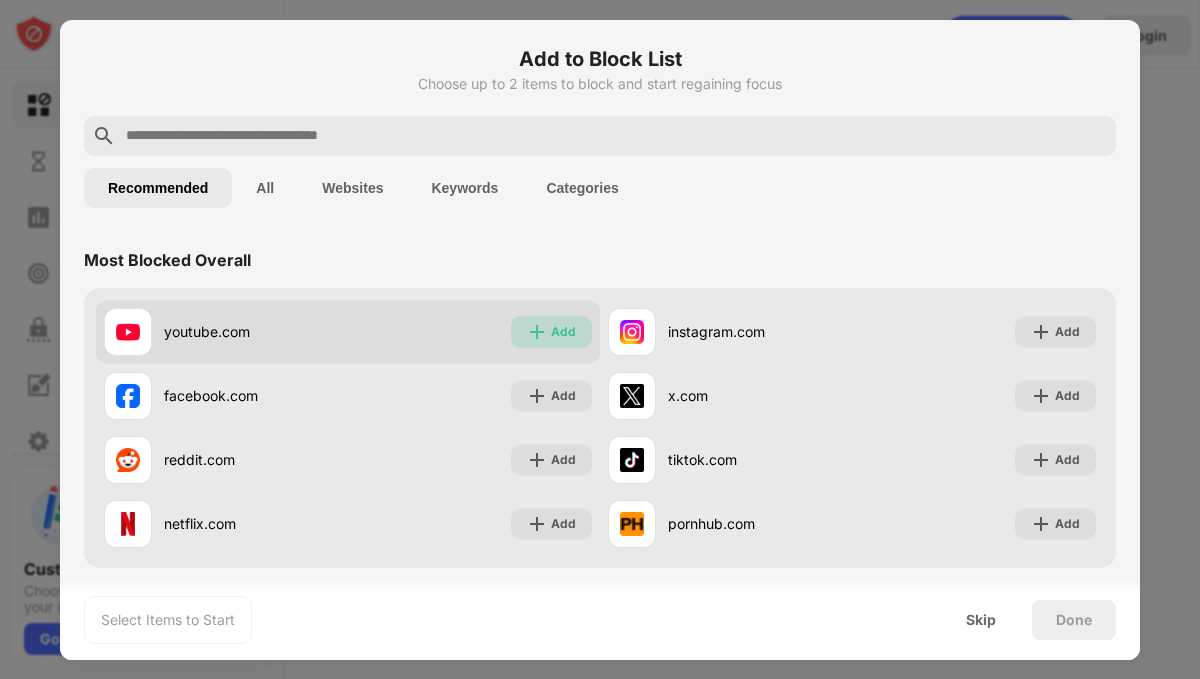 click on "Add" at bounding box center [563, 332] 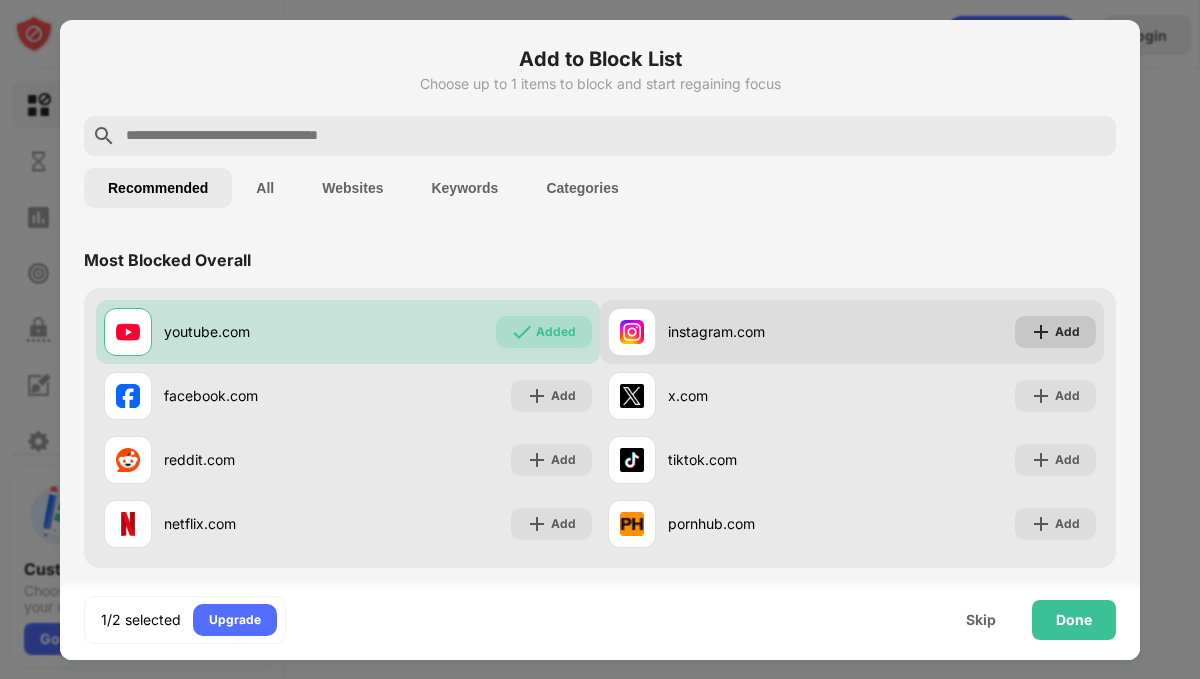 click at bounding box center [1041, 332] 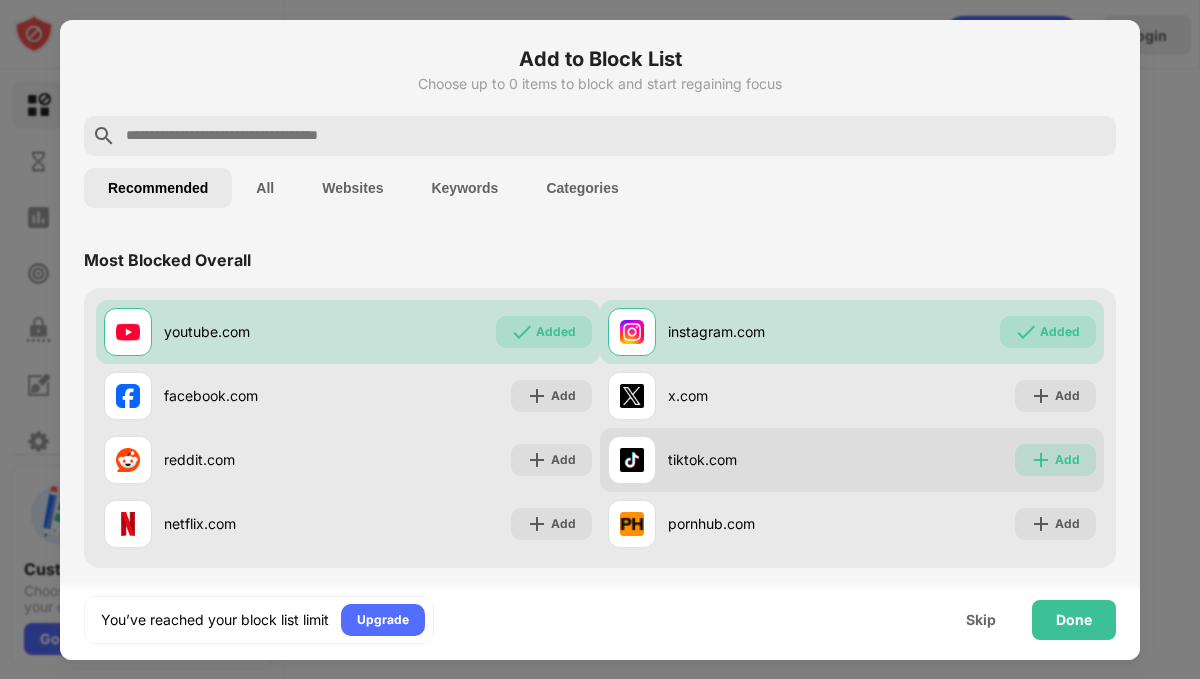 click on "Add" at bounding box center [1067, 460] 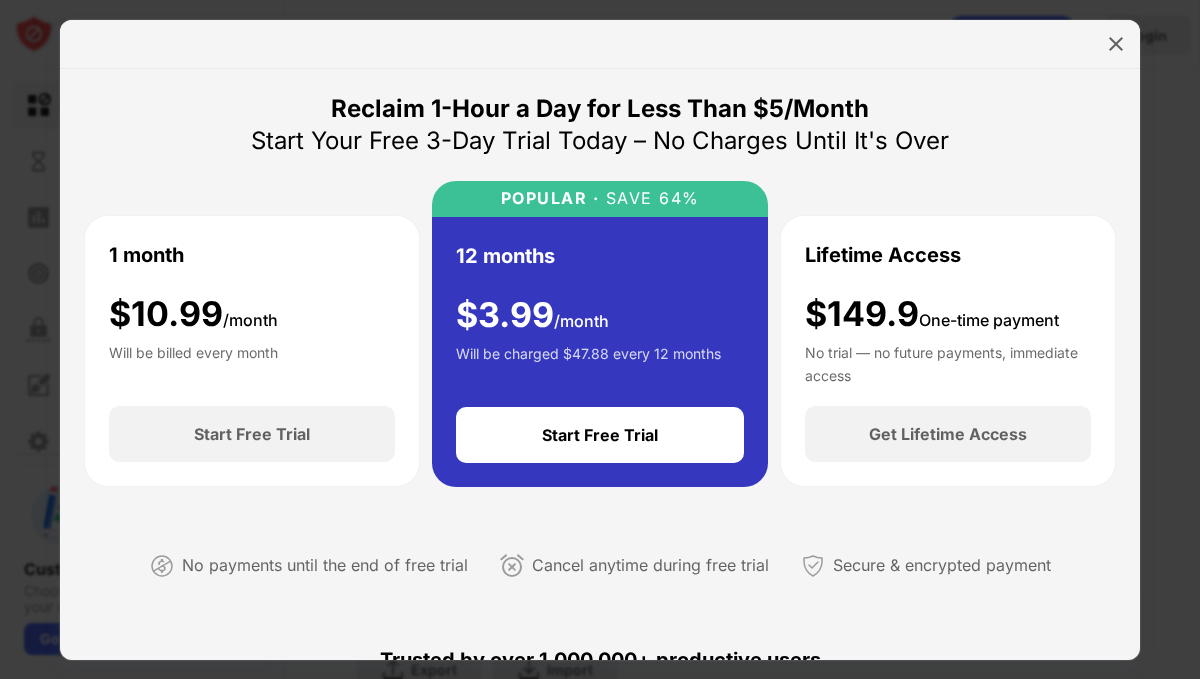 scroll, scrollTop: 0, scrollLeft: 0, axis: both 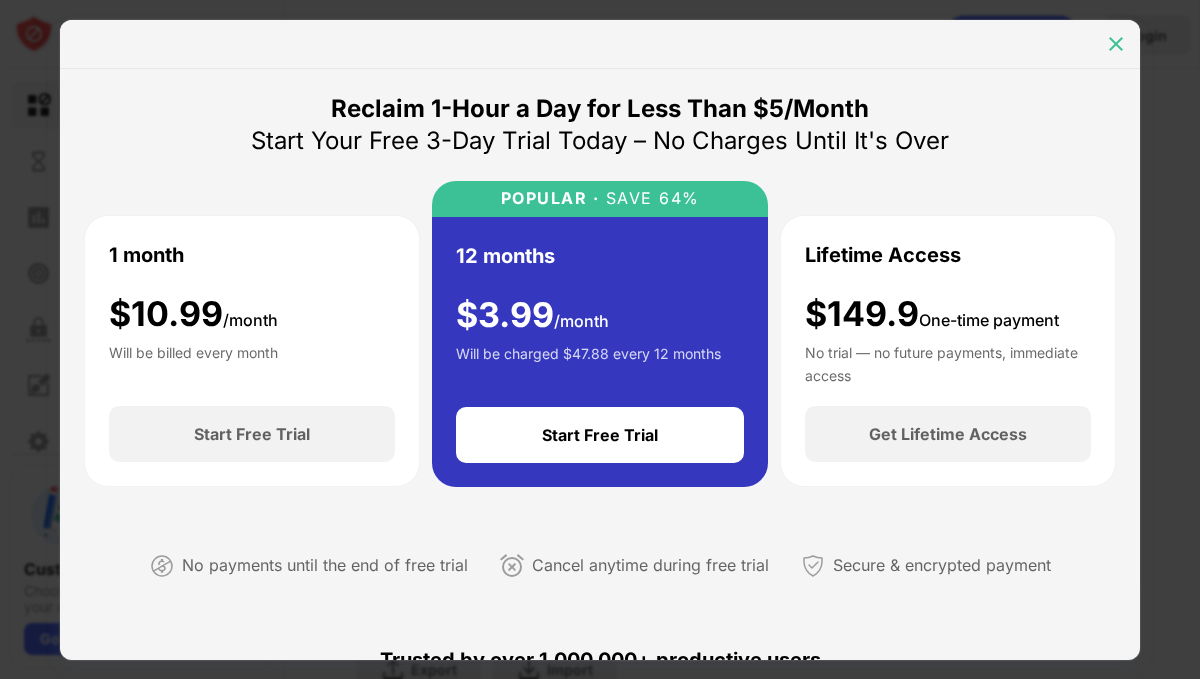 click at bounding box center [1116, 44] 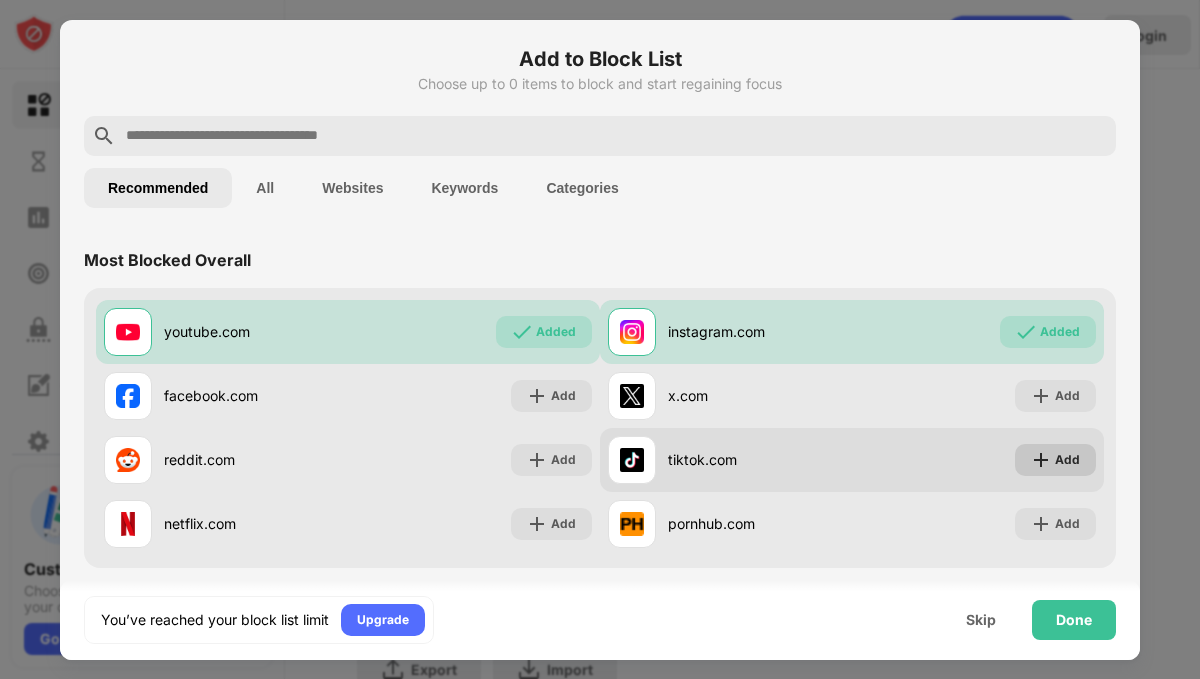 click on "Add" at bounding box center [1055, 460] 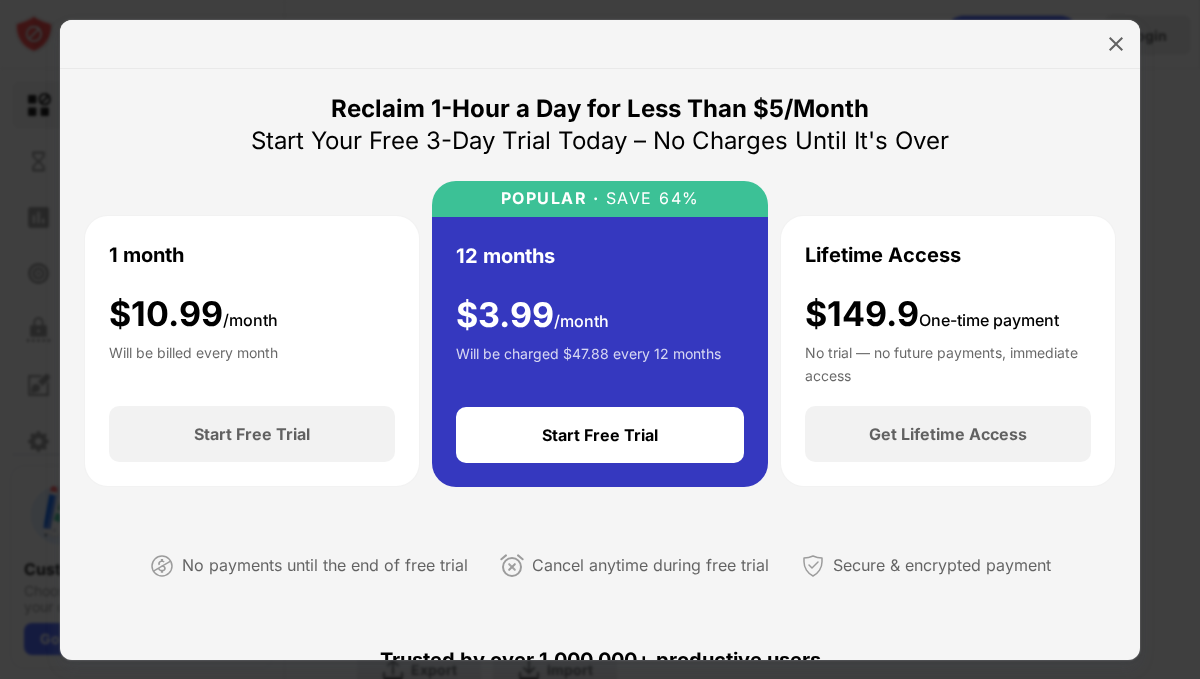 scroll, scrollTop: 0, scrollLeft: 0, axis: both 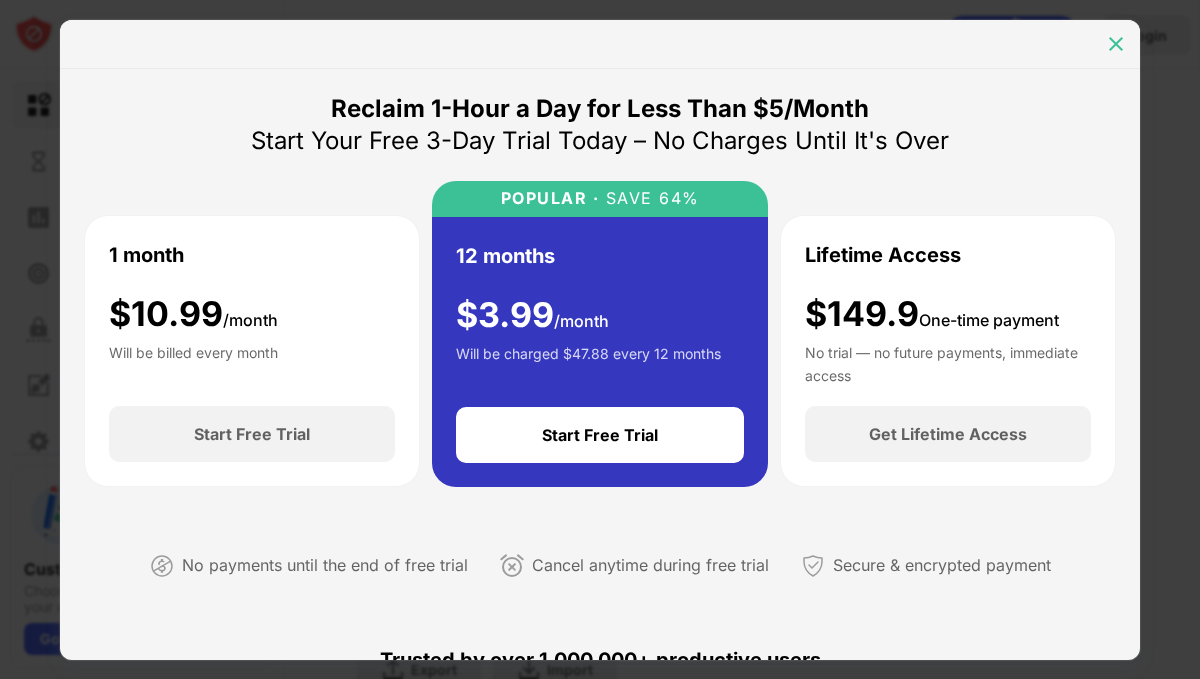click at bounding box center (1116, 44) 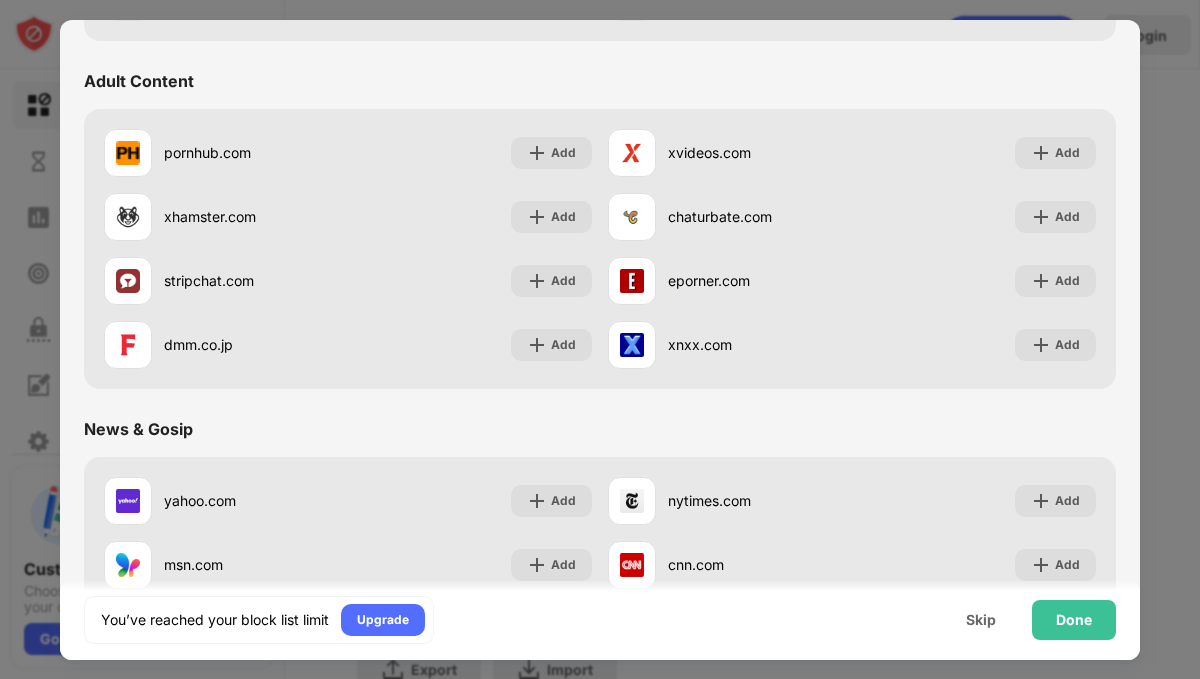 scroll, scrollTop: 0, scrollLeft: 0, axis: both 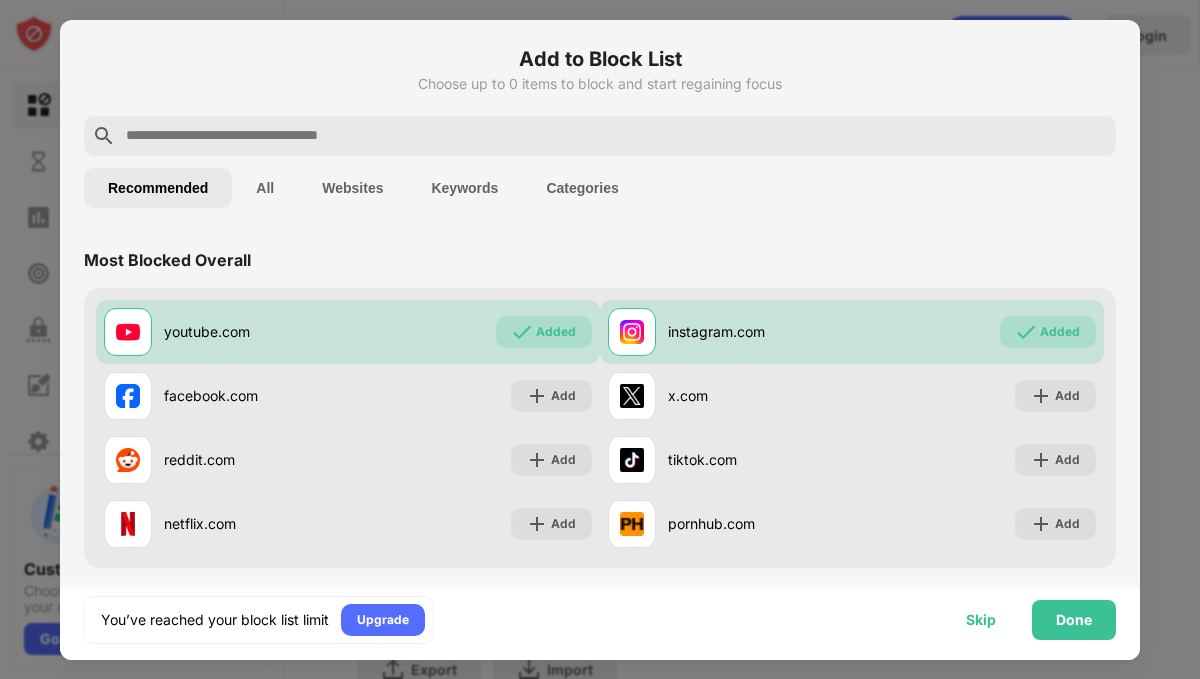 click on "Skip" at bounding box center [981, 620] 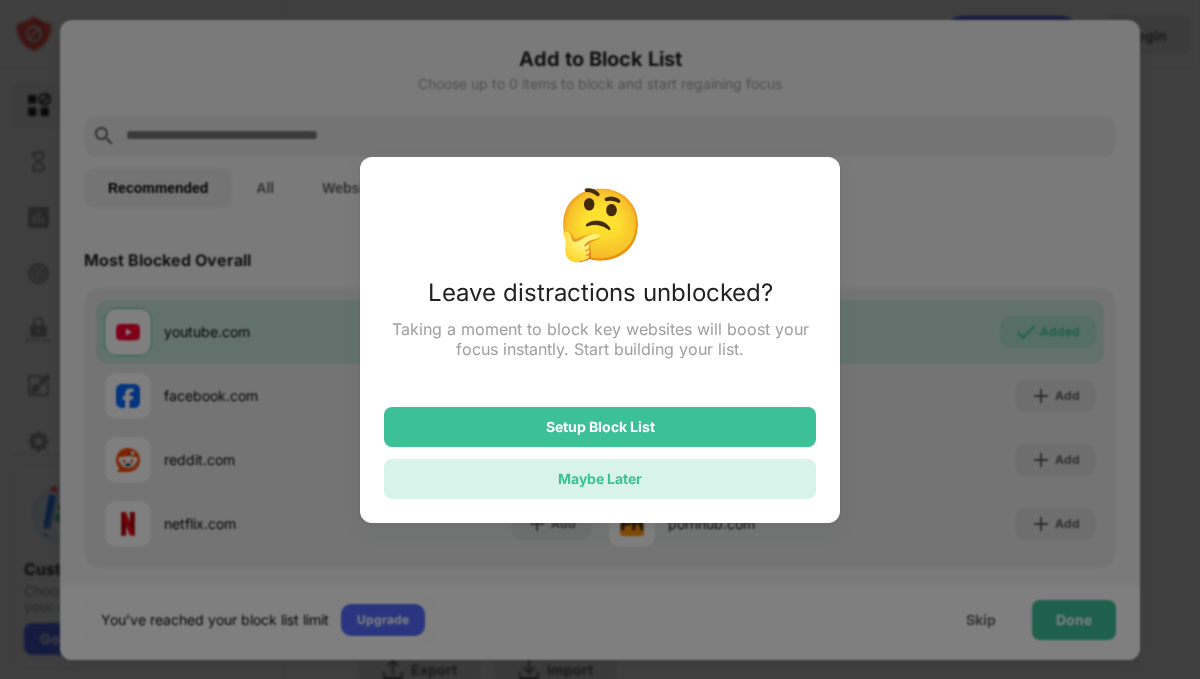 click on "Maybe Later" at bounding box center [600, 479] 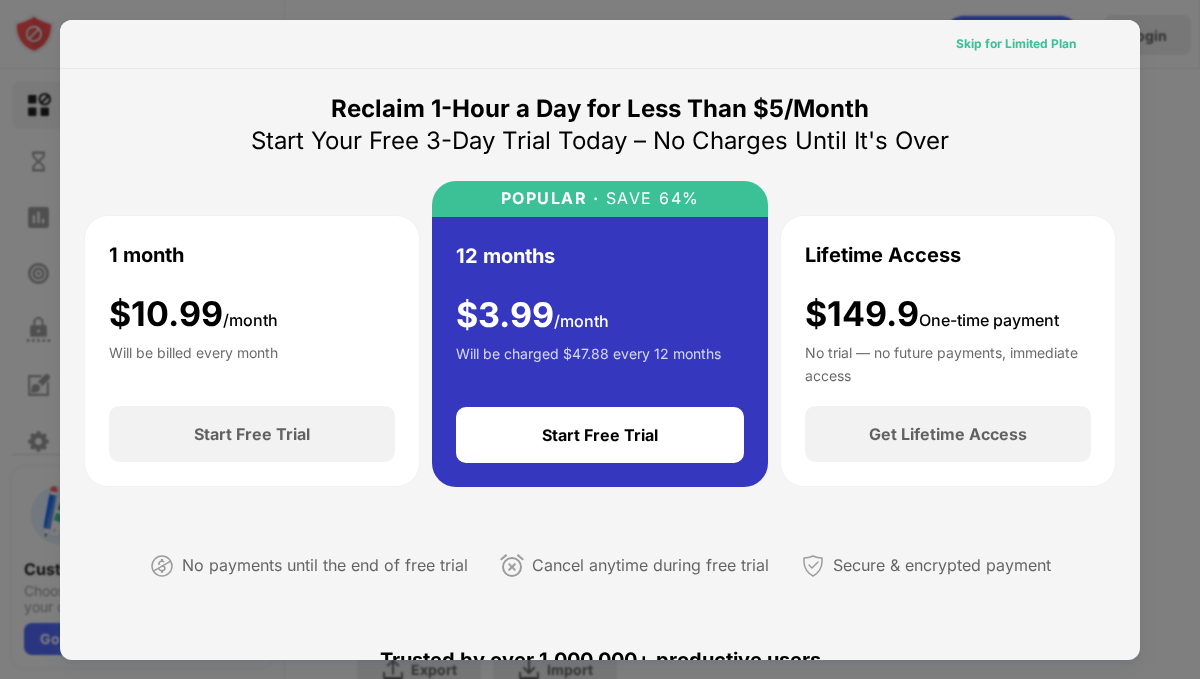 click on "Skip for Limited Plan" at bounding box center (1016, 44) 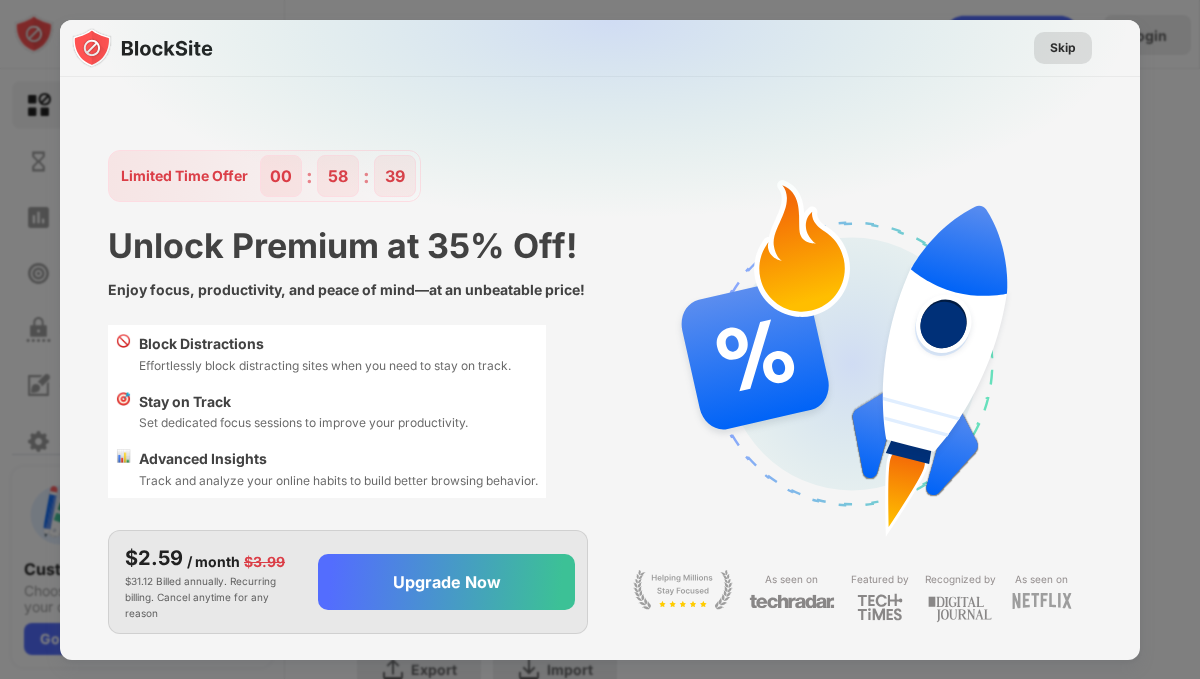click on "Skip" at bounding box center (1063, 48) 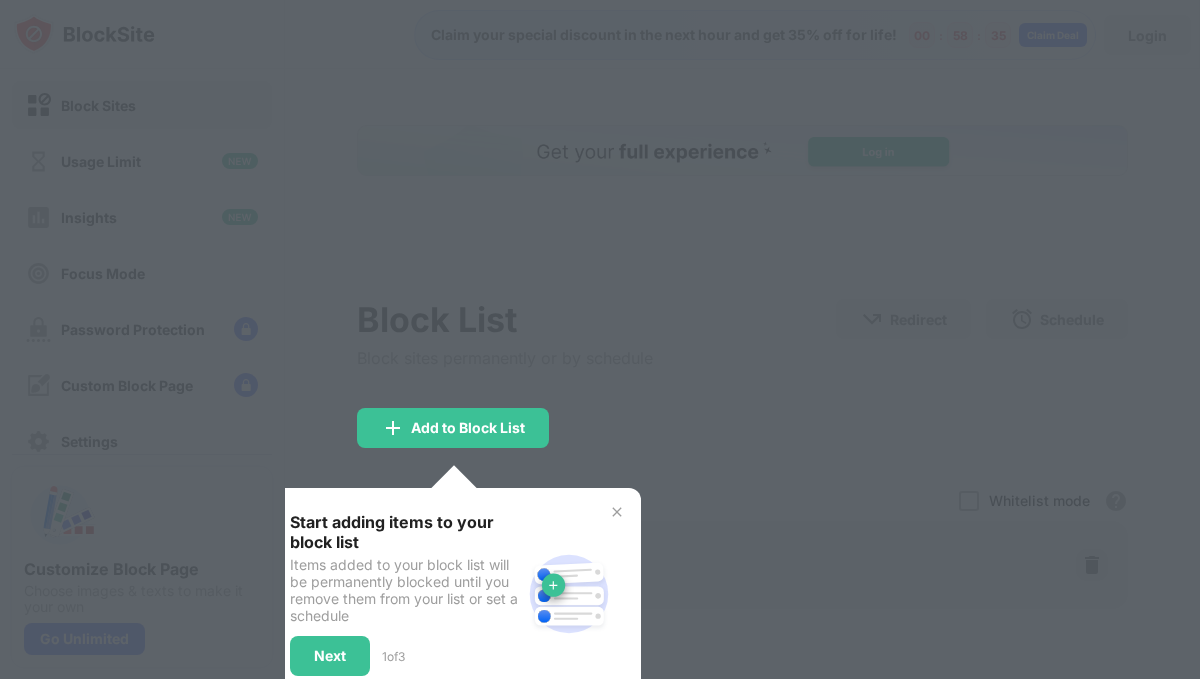 click at bounding box center (617, 512) 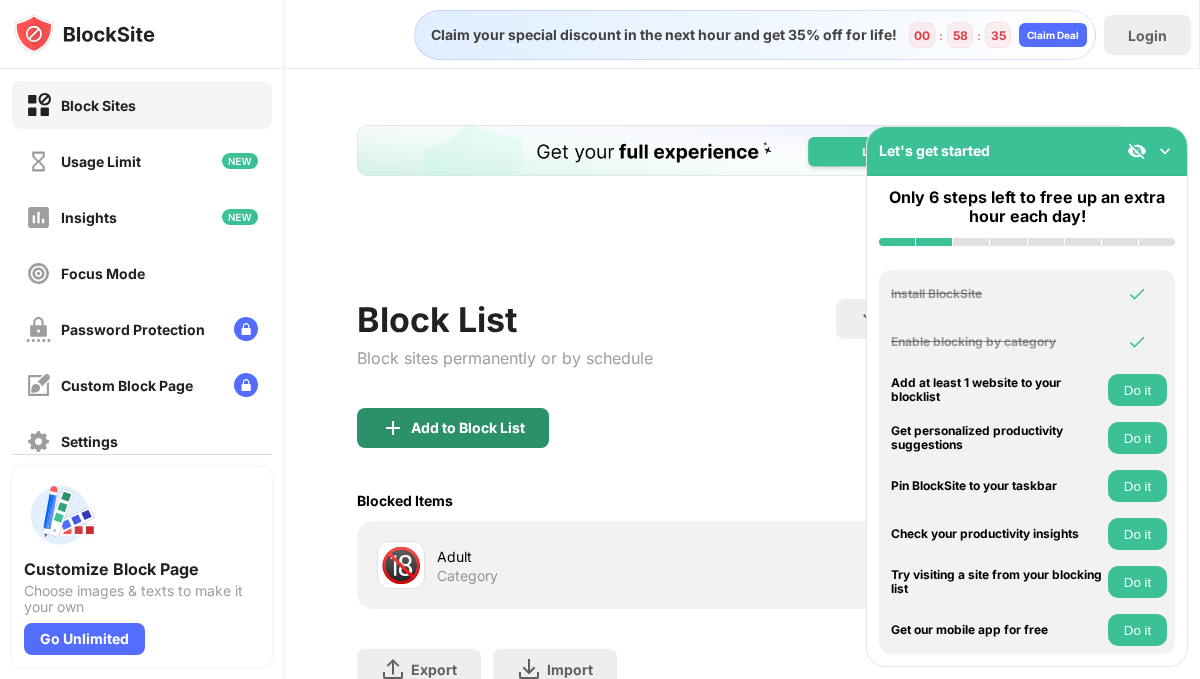 scroll, scrollTop: 0, scrollLeft: 0, axis: both 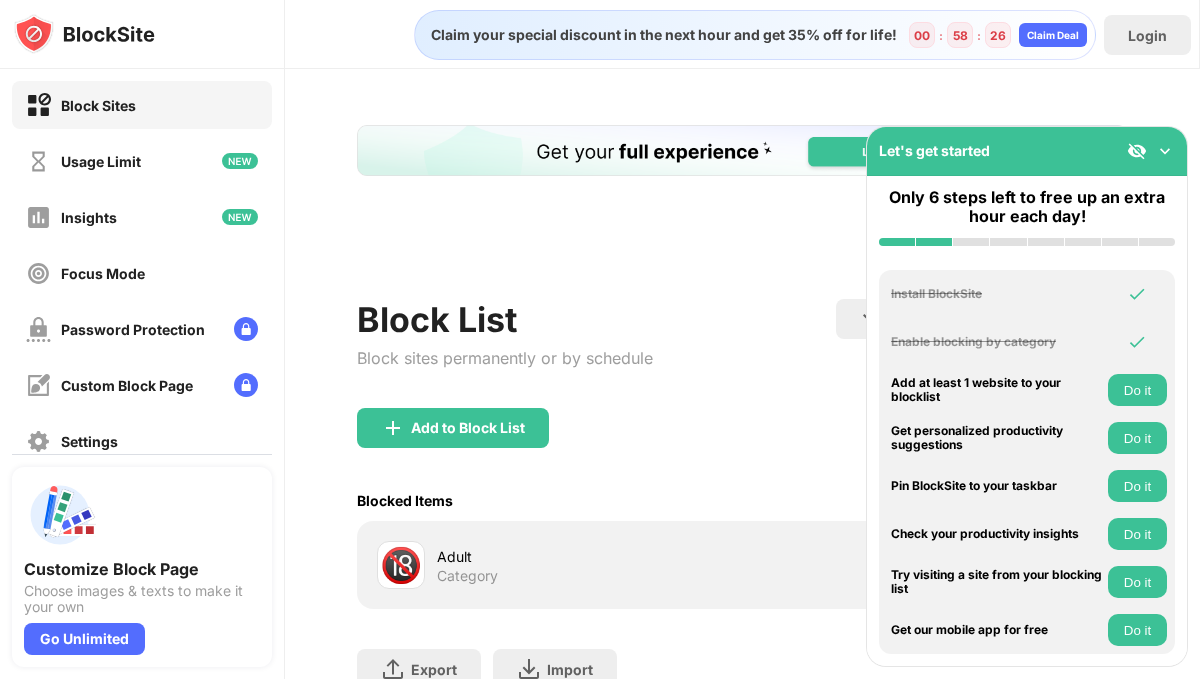 click on "Do it" at bounding box center (1137, 390) 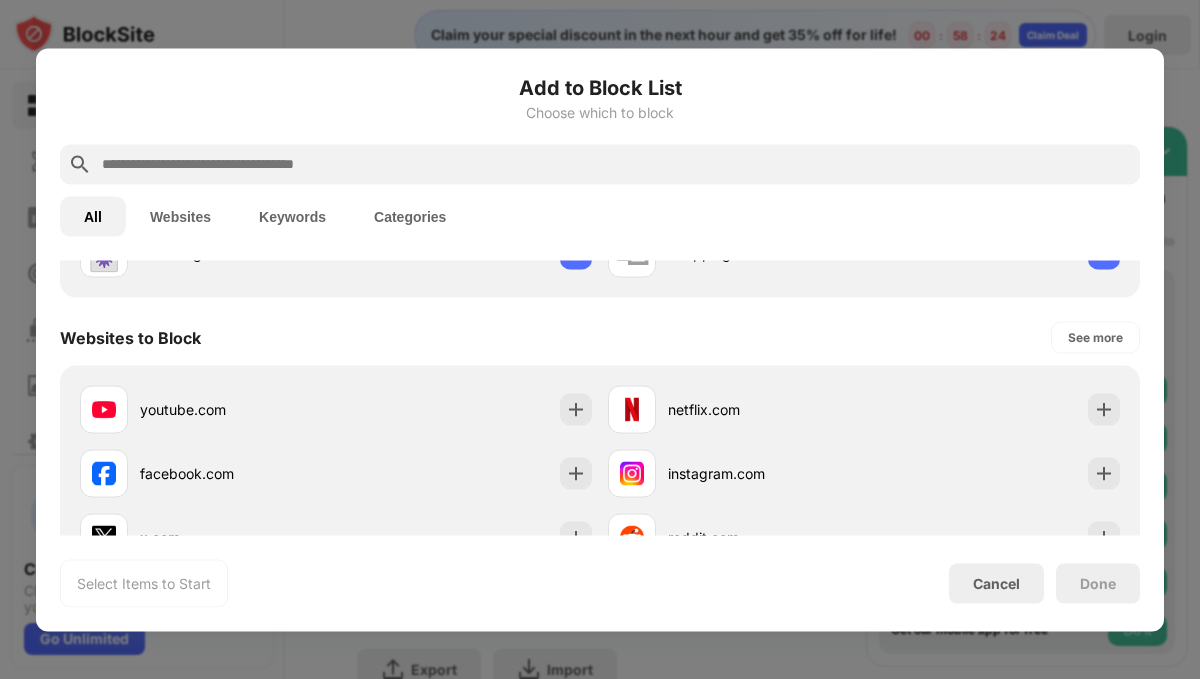 scroll, scrollTop: 284, scrollLeft: 0, axis: vertical 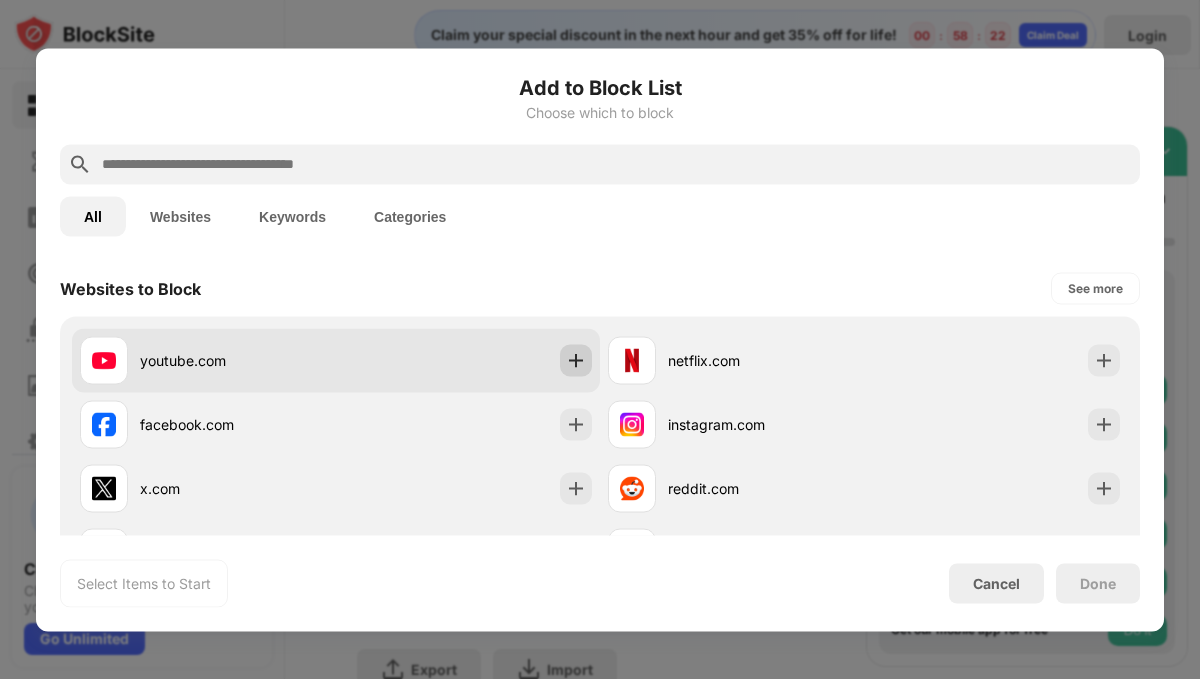 click at bounding box center [576, 360] 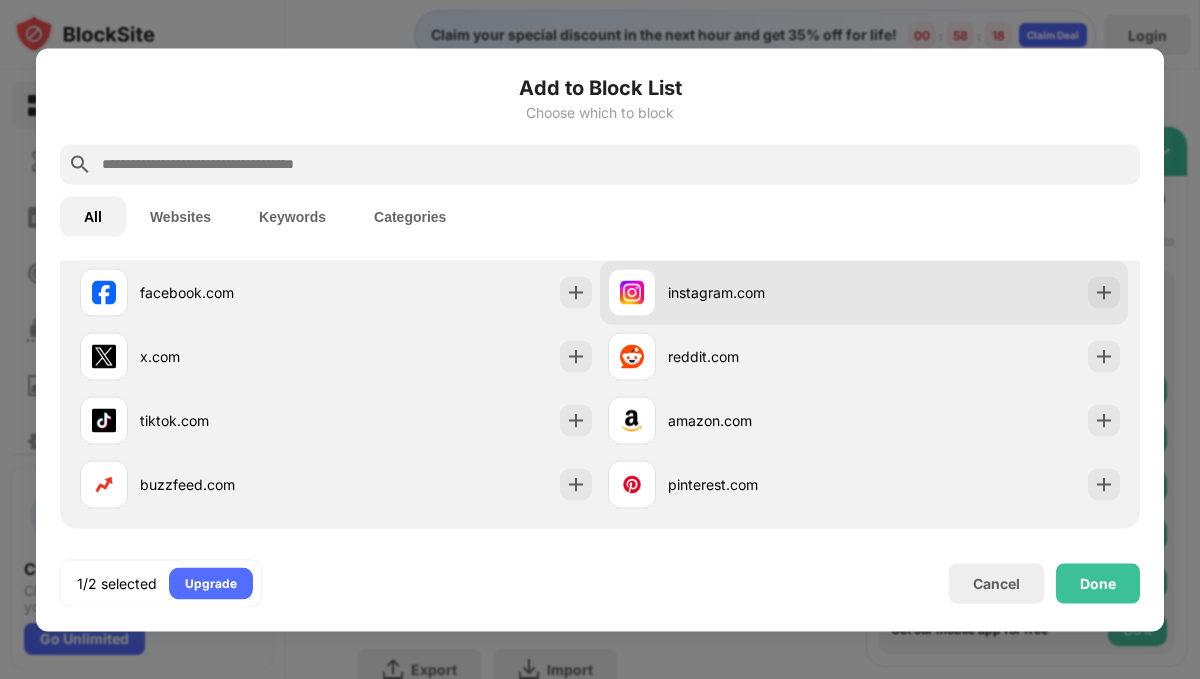 scroll, scrollTop: 409, scrollLeft: 0, axis: vertical 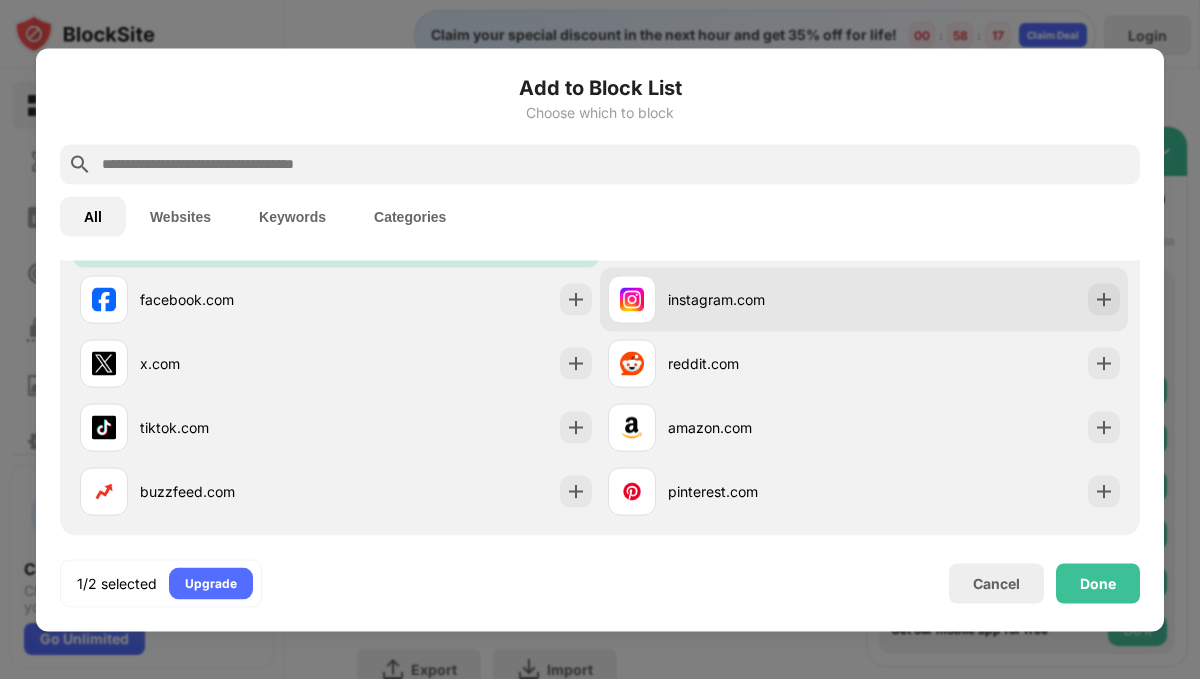 click on "amazon.com" at bounding box center [864, 427] 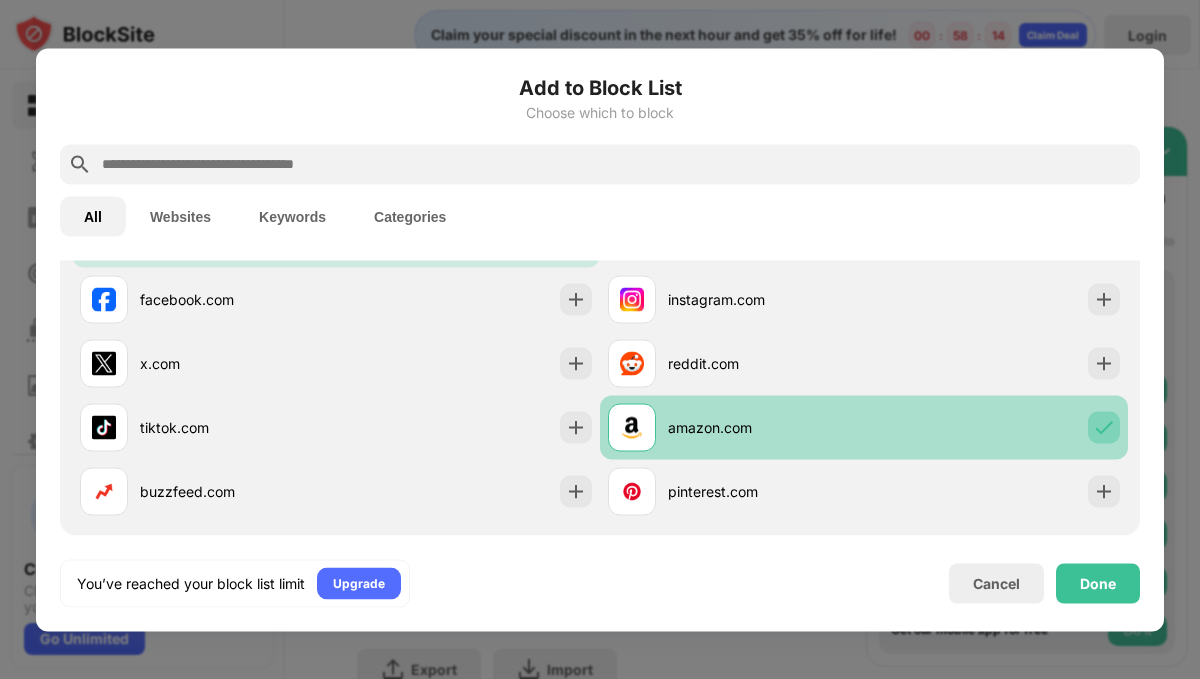 click at bounding box center [1104, 427] 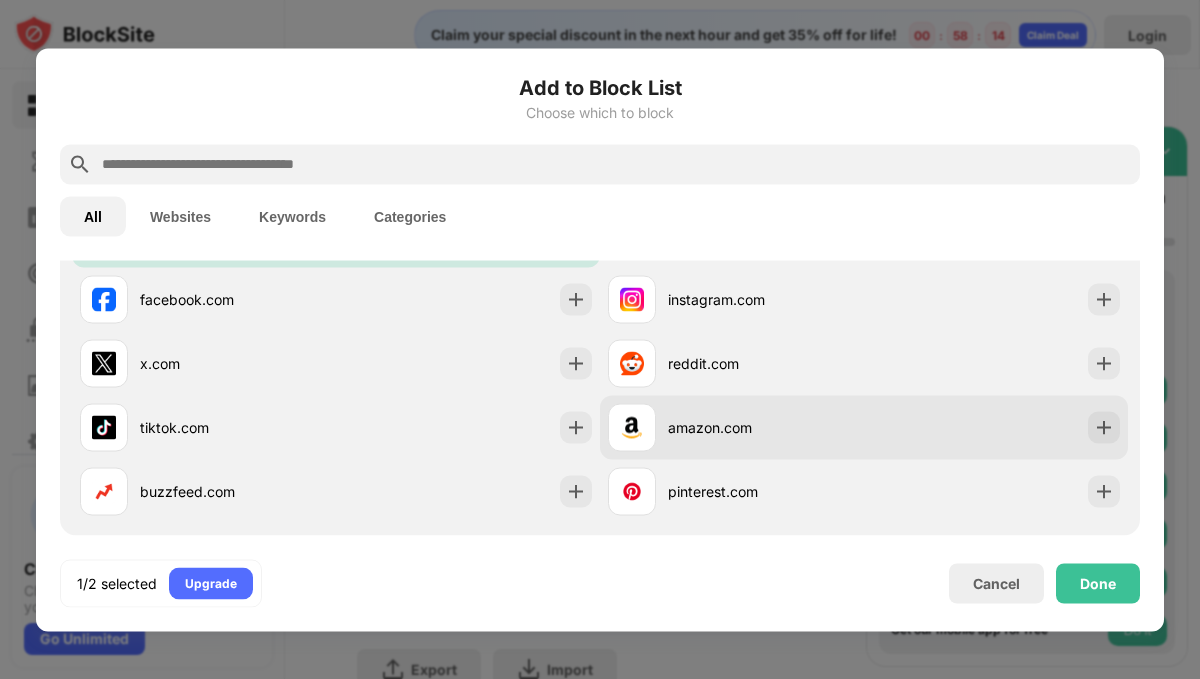scroll, scrollTop: 0, scrollLeft: 0, axis: both 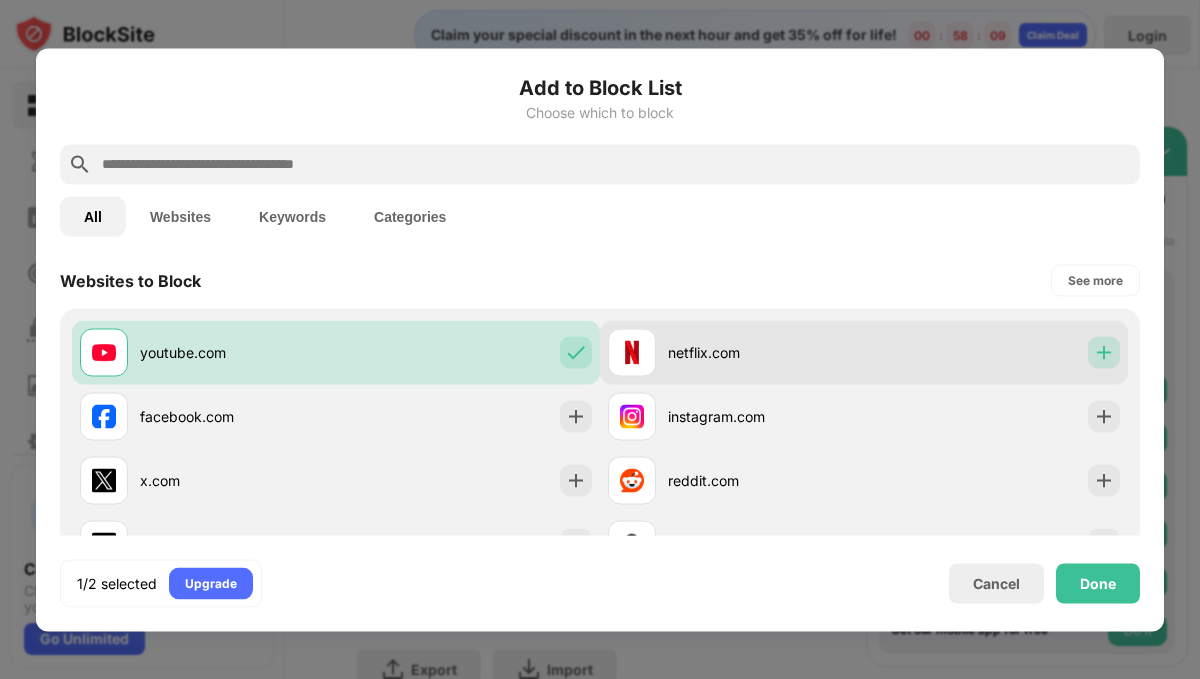 click at bounding box center [1104, 352] 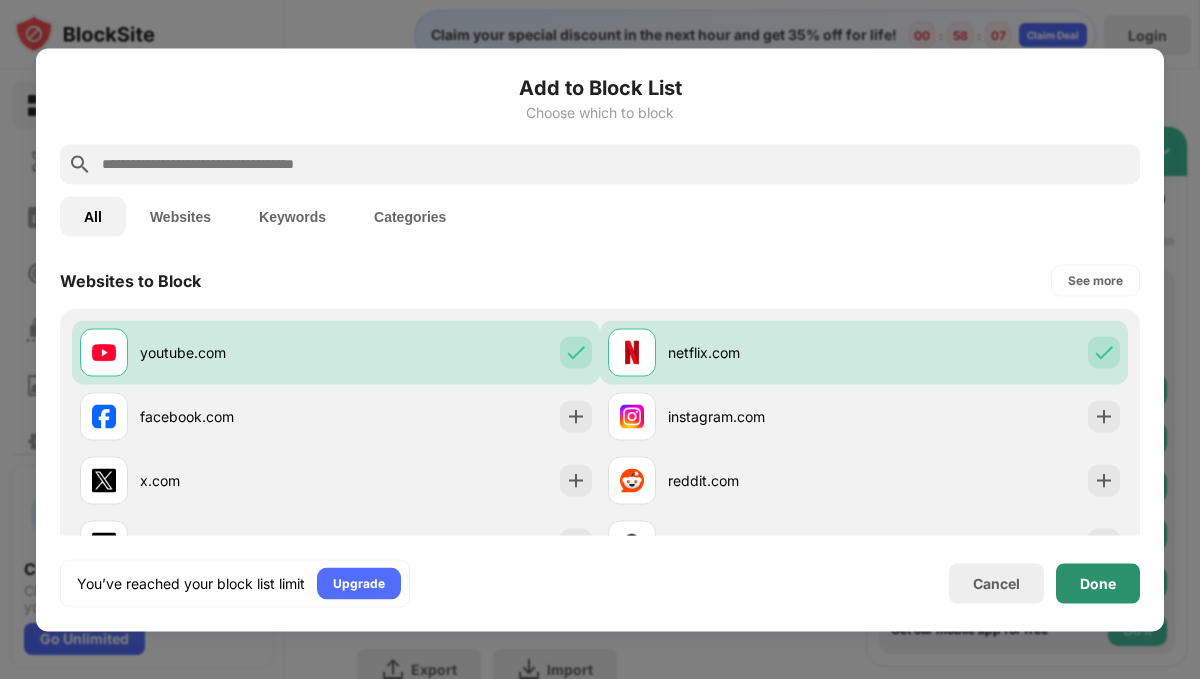 click on "Done" at bounding box center [1098, 583] 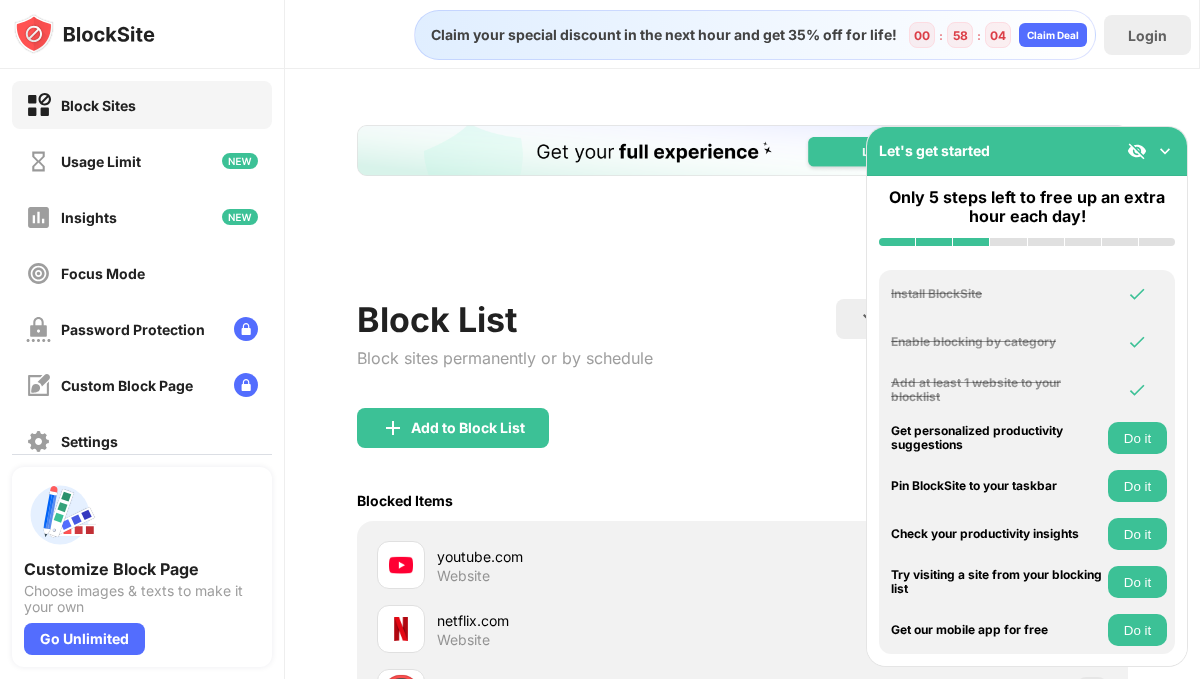 scroll, scrollTop: 0, scrollLeft: 0, axis: both 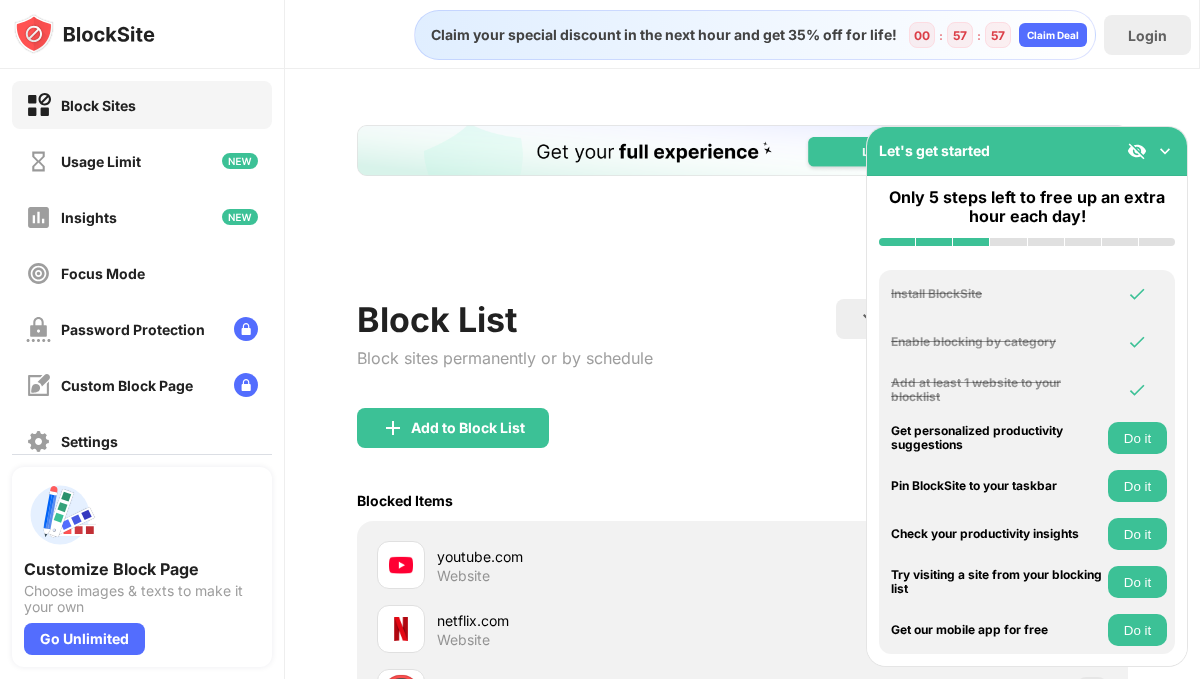 click at bounding box center [1165, 151] 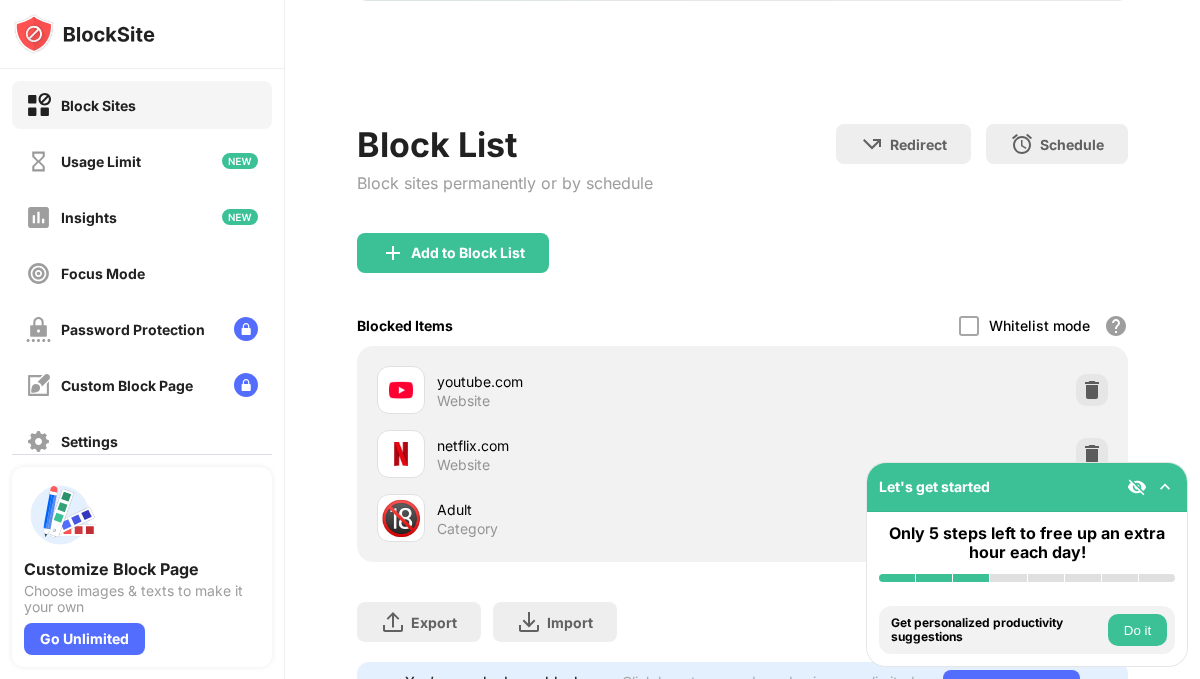 scroll, scrollTop: 173, scrollLeft: 0, axis: vertical 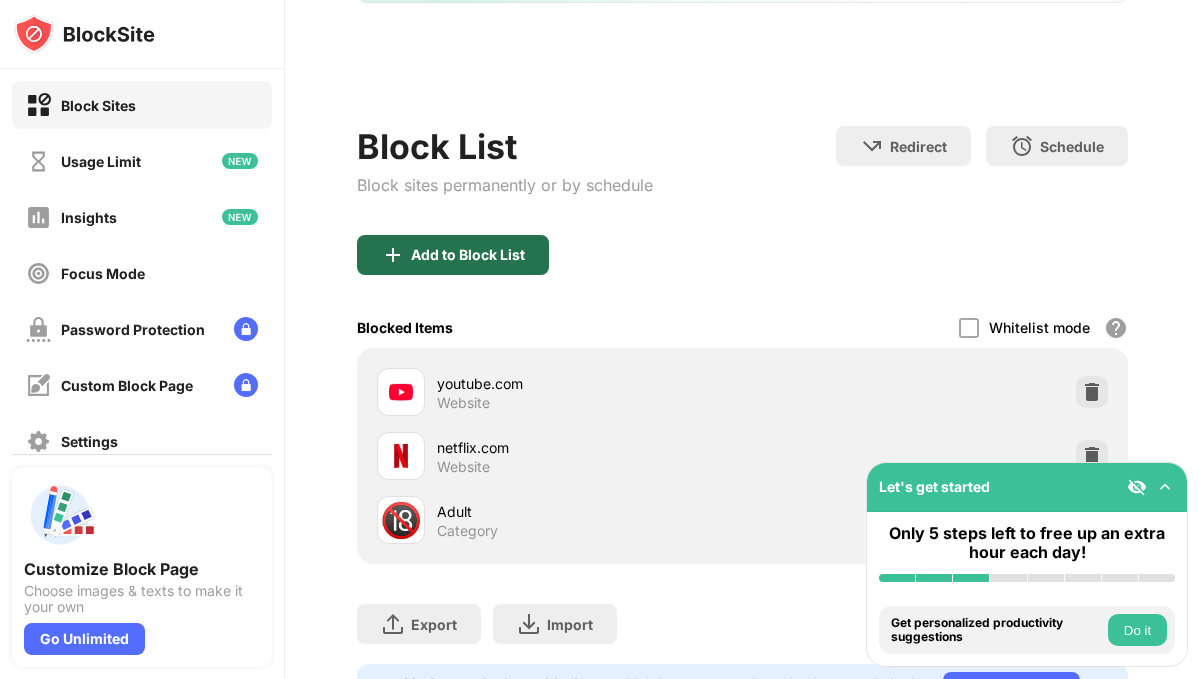click on "Add to Block List" at bounding box center (468, 255) 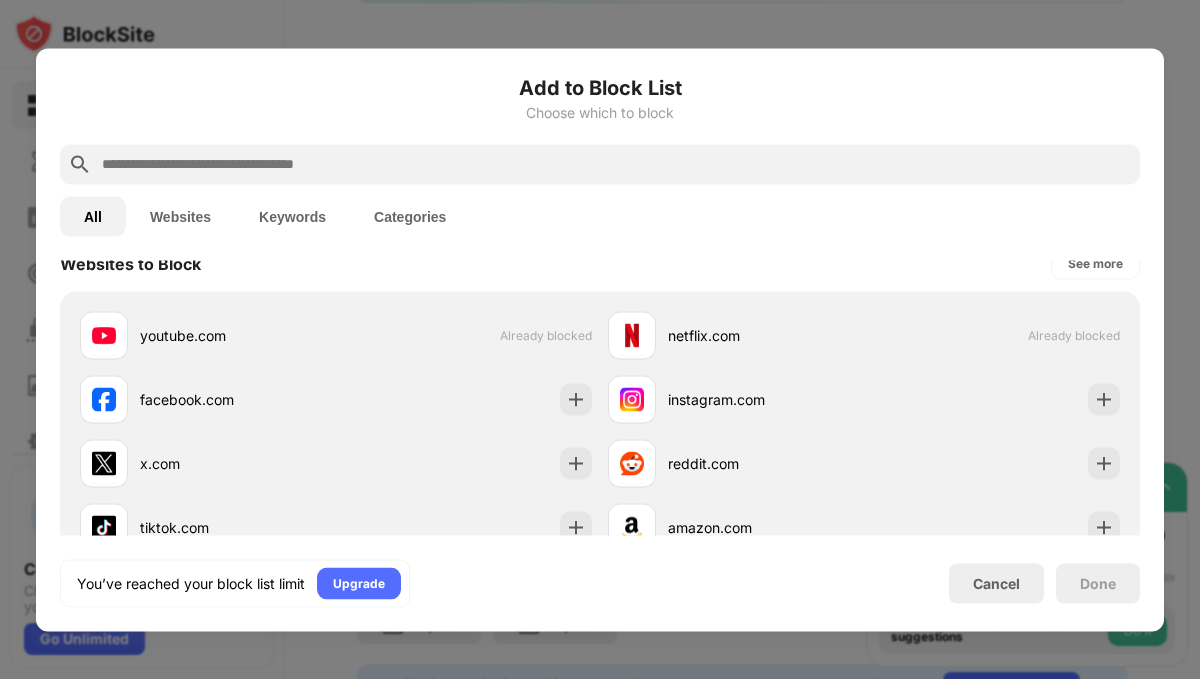 scroll, scrollTop: 304, scrollLeft: 0, axis: vertical 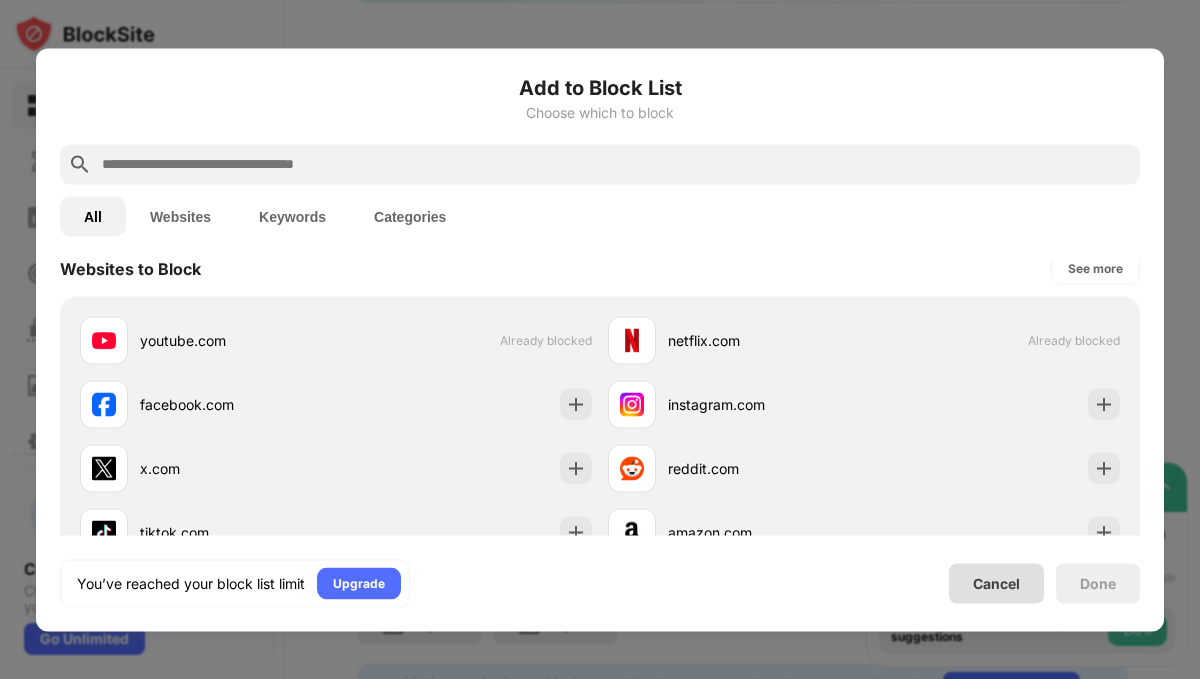 click on "Cancel" at bounding box center (996, 583) 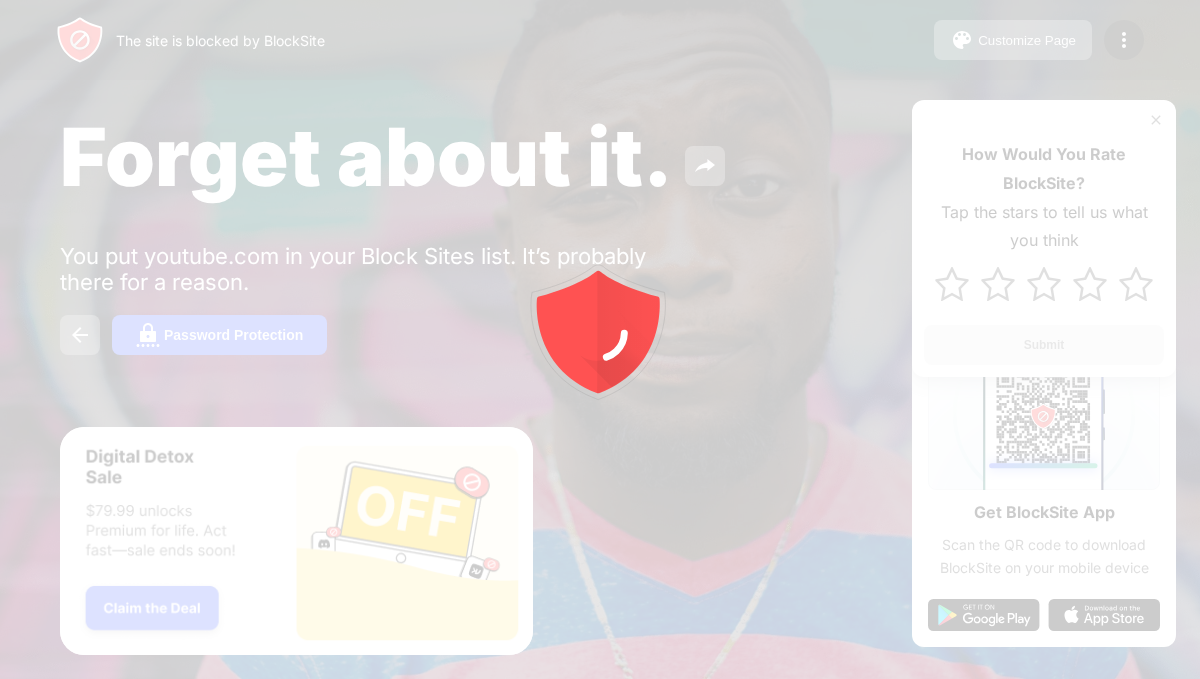 scroll, scrollTop: 0, scrollLeft: 0, axis: both 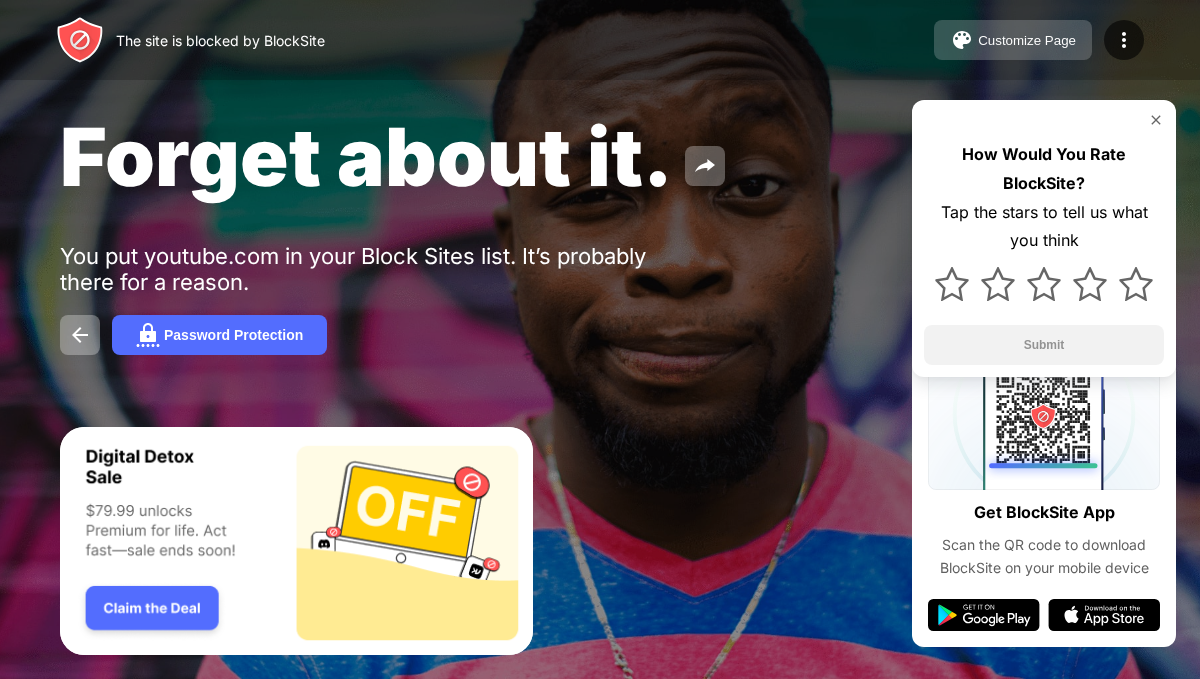 click on "Customize Page" at bounding box center [1027, 40] 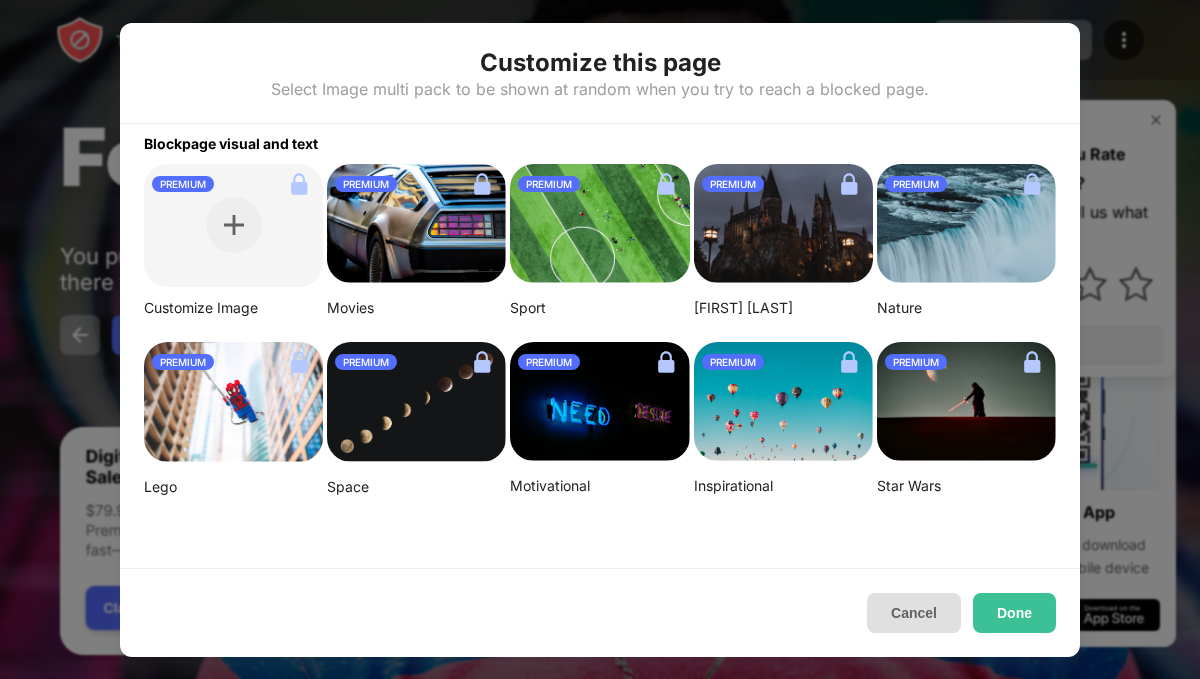 click on "Cancel" at bounding box center [914, 613] 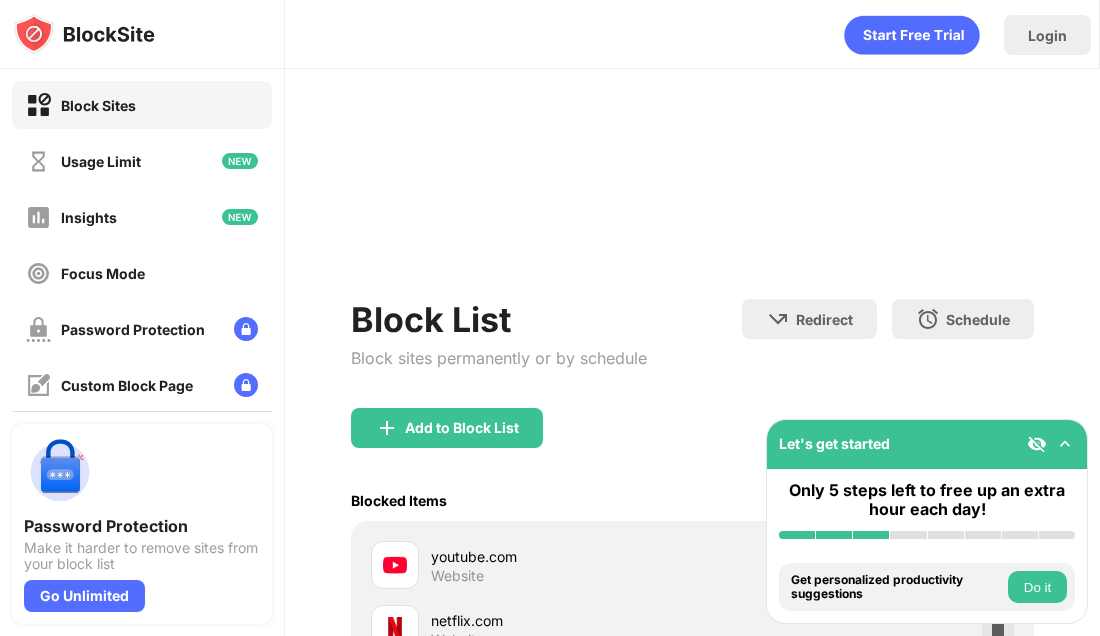 scroll, scrollTop: 0, scrollLeft: 0, axis: both 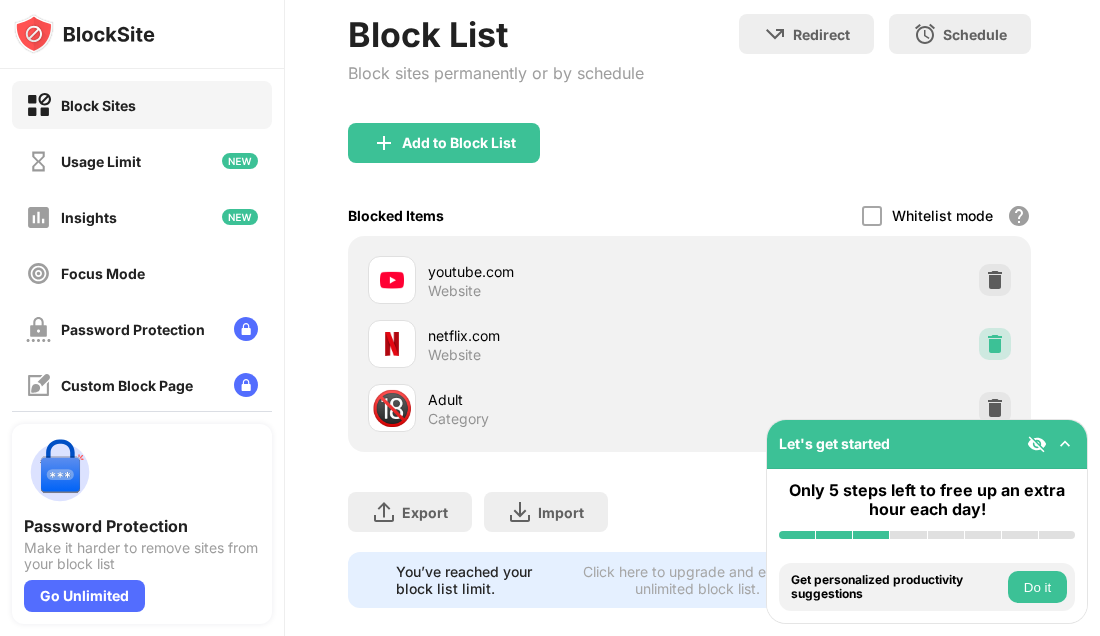 click at bounding box center [995, 344] 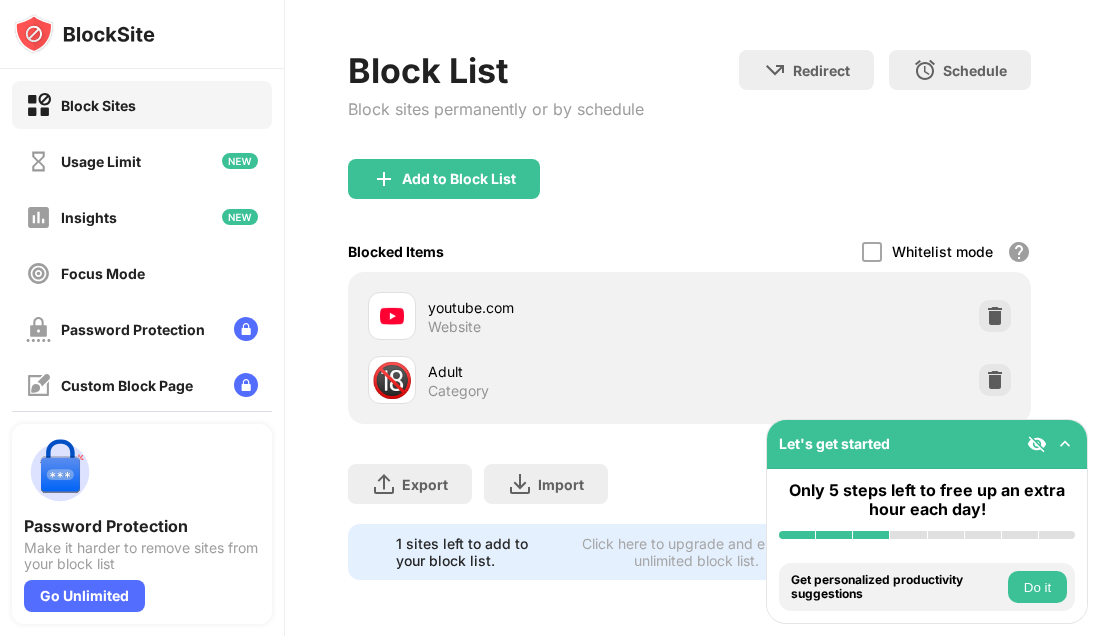 scroll, scrollTop: 248, scrollLeft: 3, axis: both 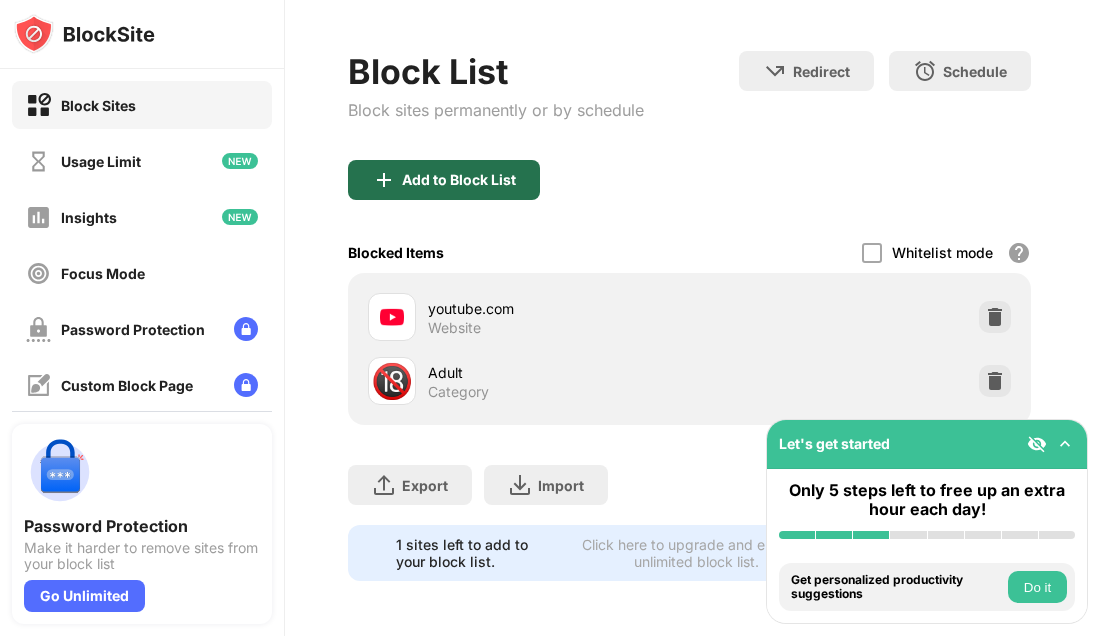 click on "Add to Block List" at bounding box center (444, 180) 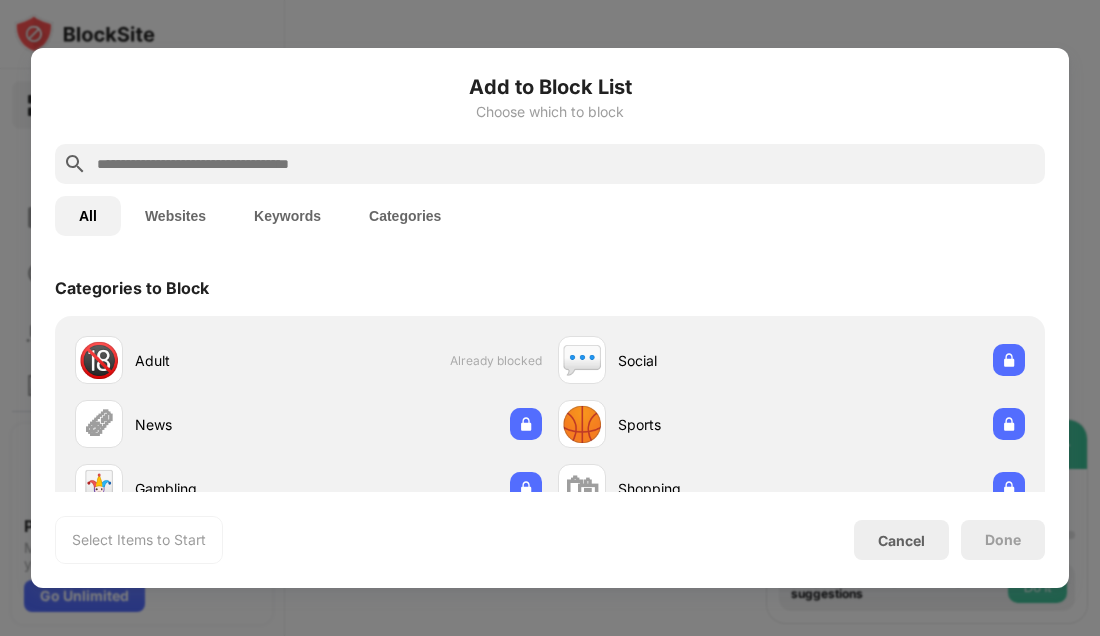 click at bounding box center [566, 164] 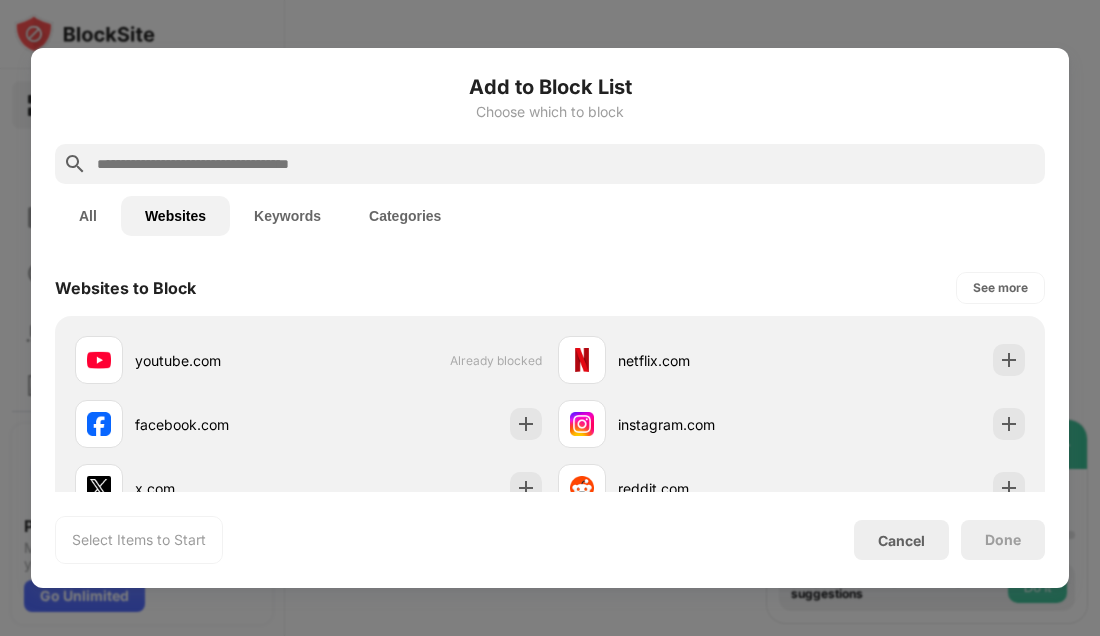 click at bounding box center [566, 164] 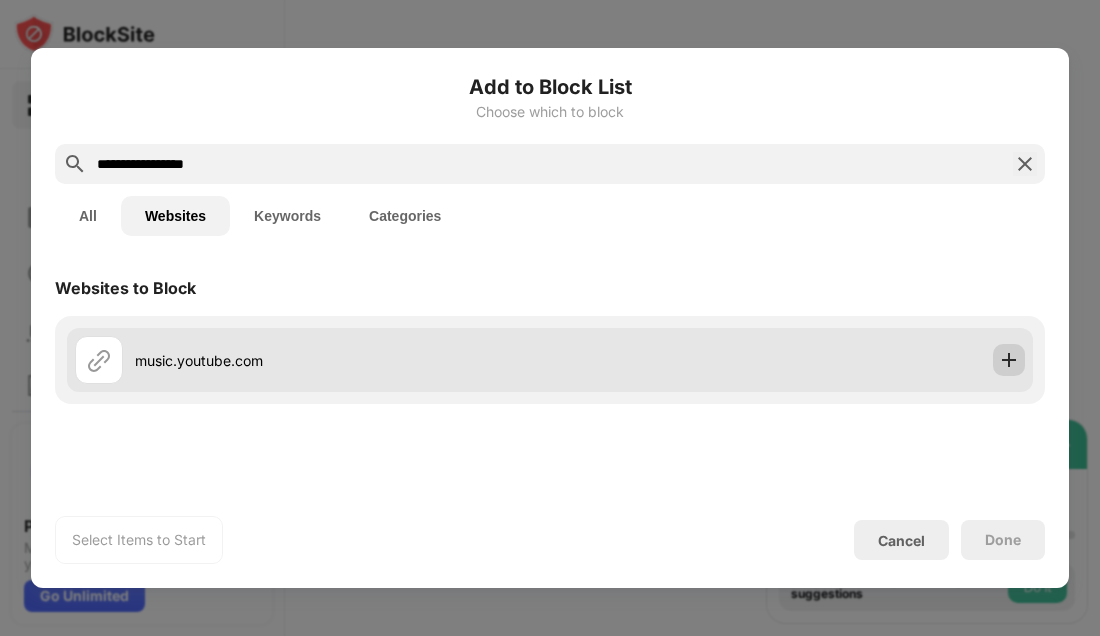 type on "**********" 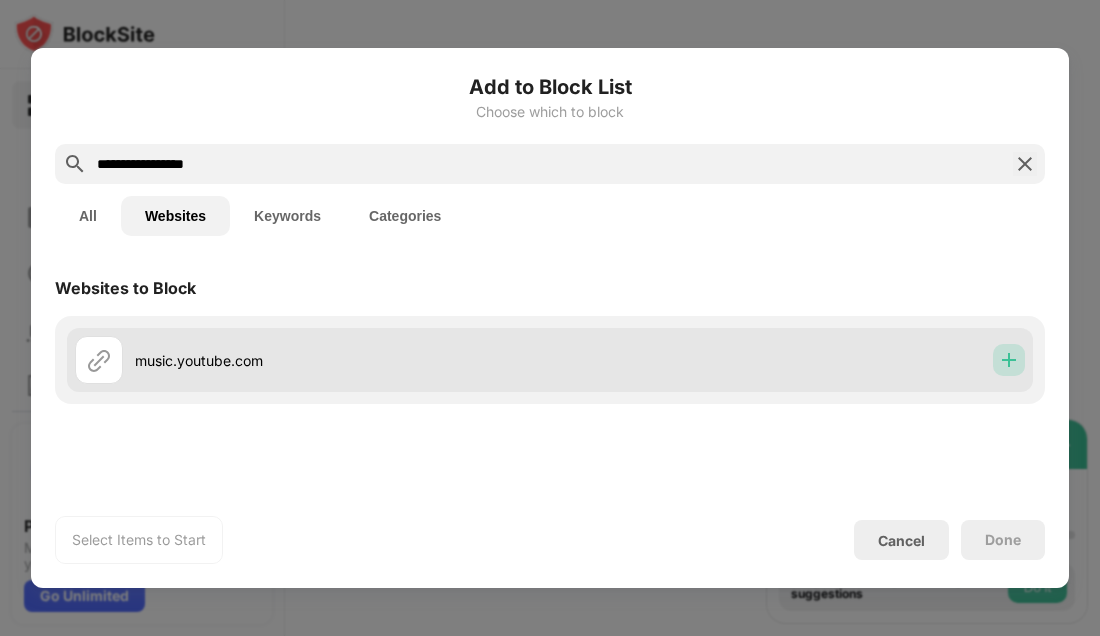 click at bounding box center (1009, 360) 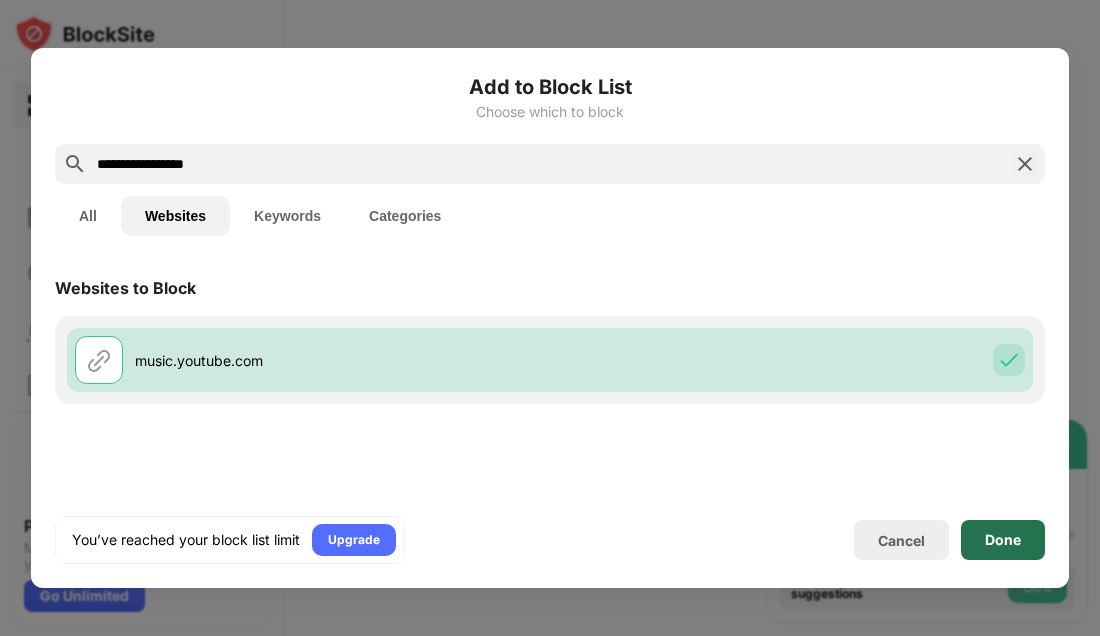 click on "Done" at bounding box center [1003, 540] 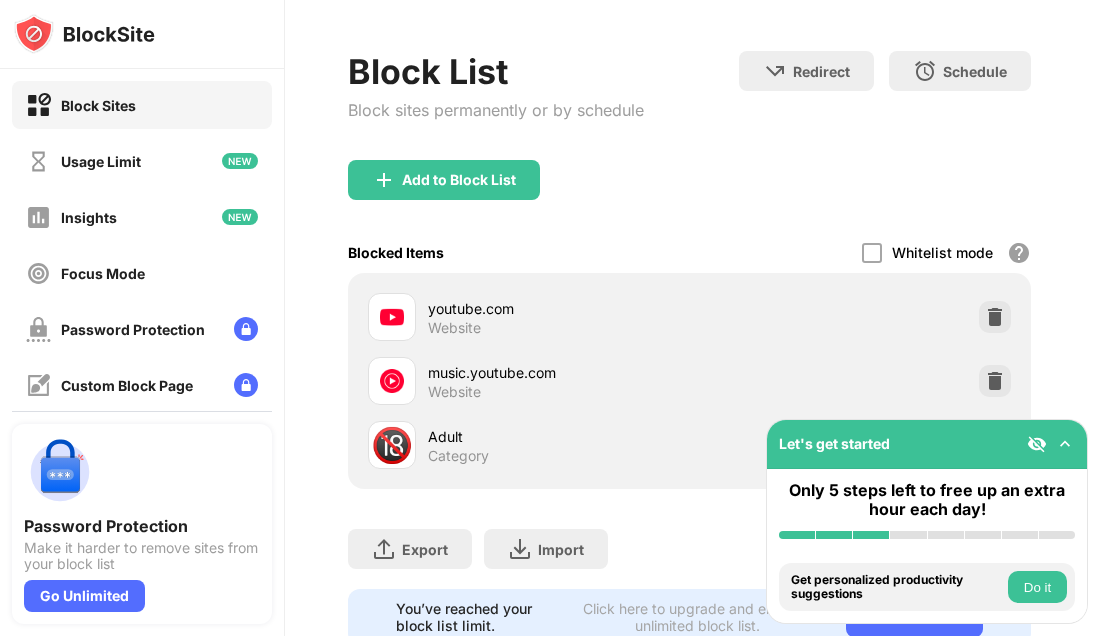 scroll, scrollTop: 285, scrollLeft: 3, axis: both 